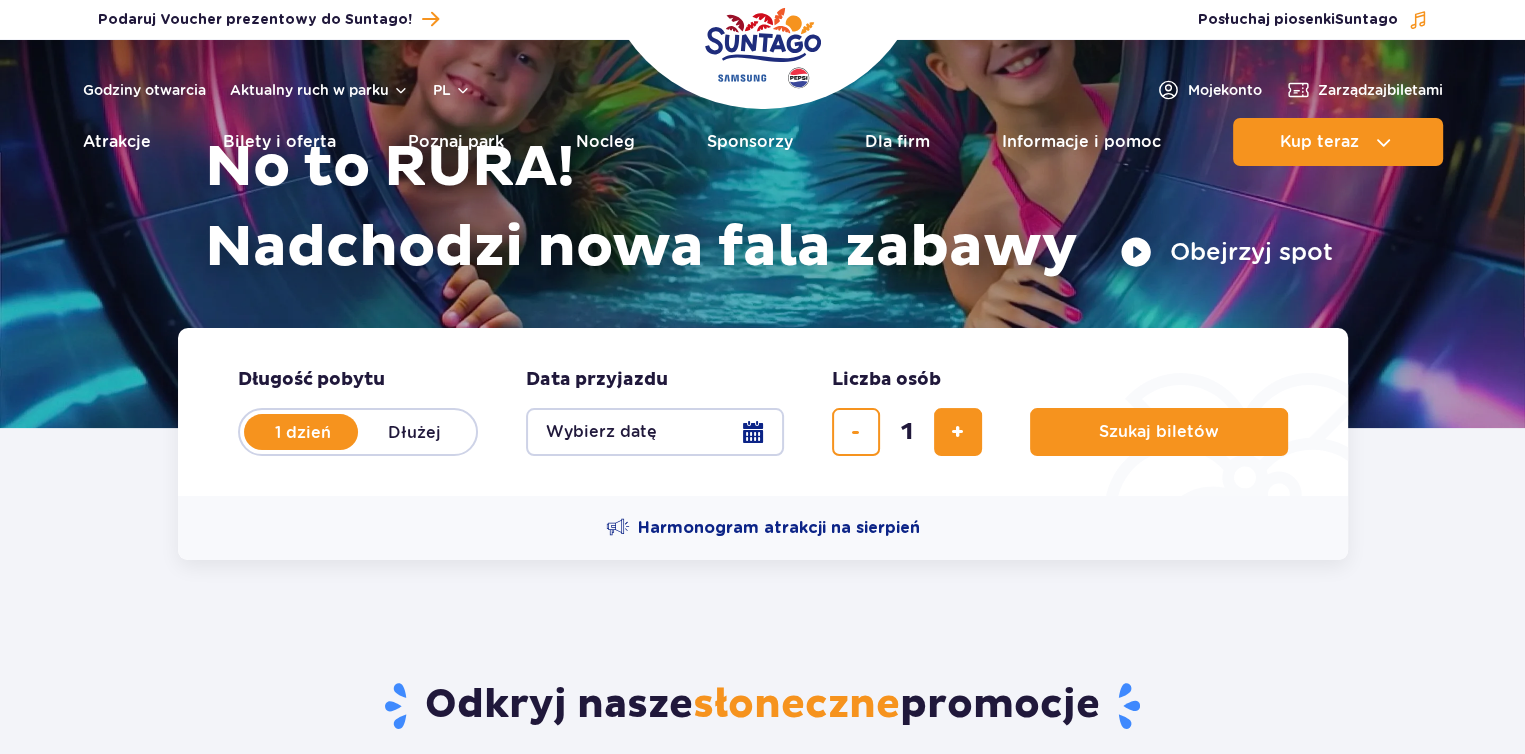 scroll, scrollTop: 200, scrollLeft: 0, axis: vertical 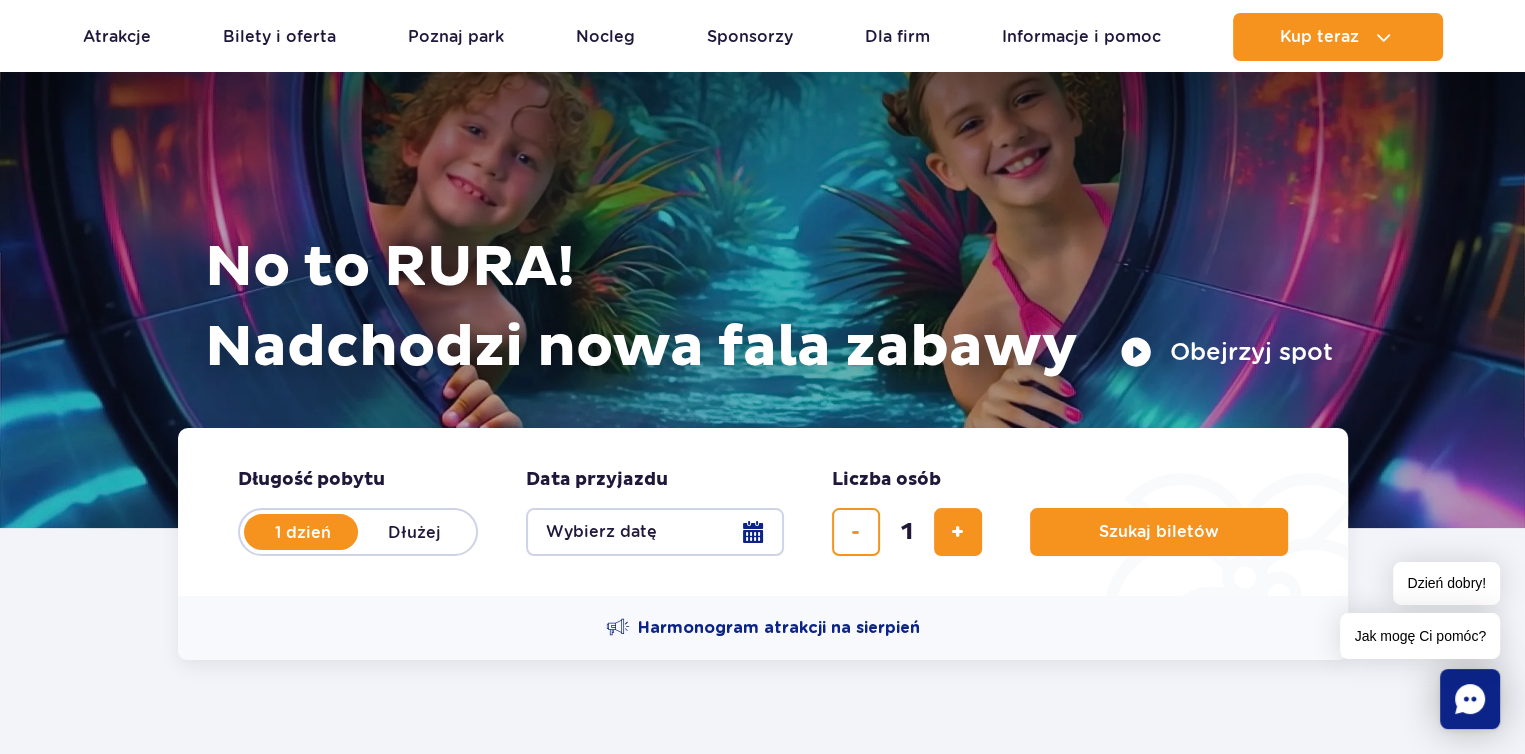 click on "Wybierz datę" at bounding box center (655, 532) 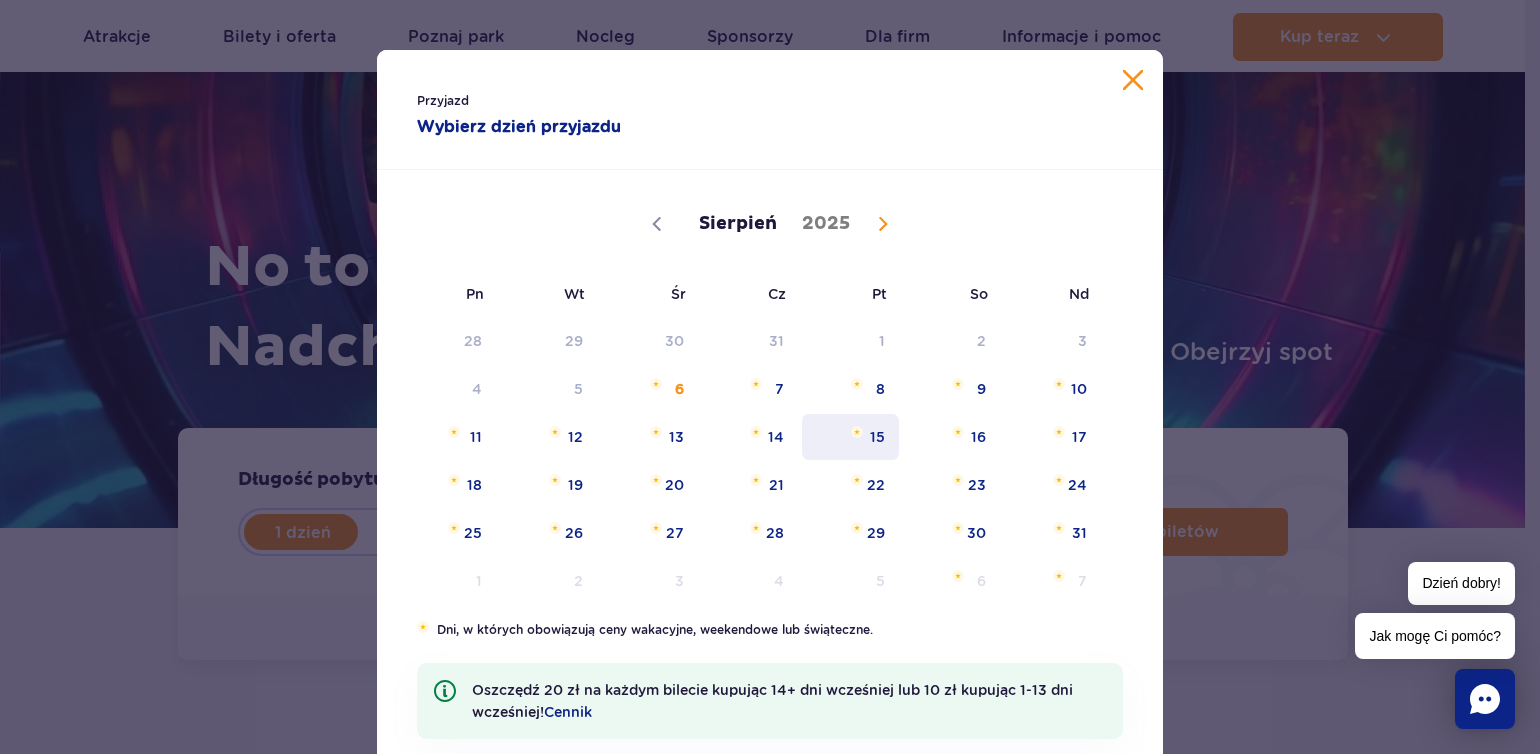 click on "15" at bounding box center [850, 437] 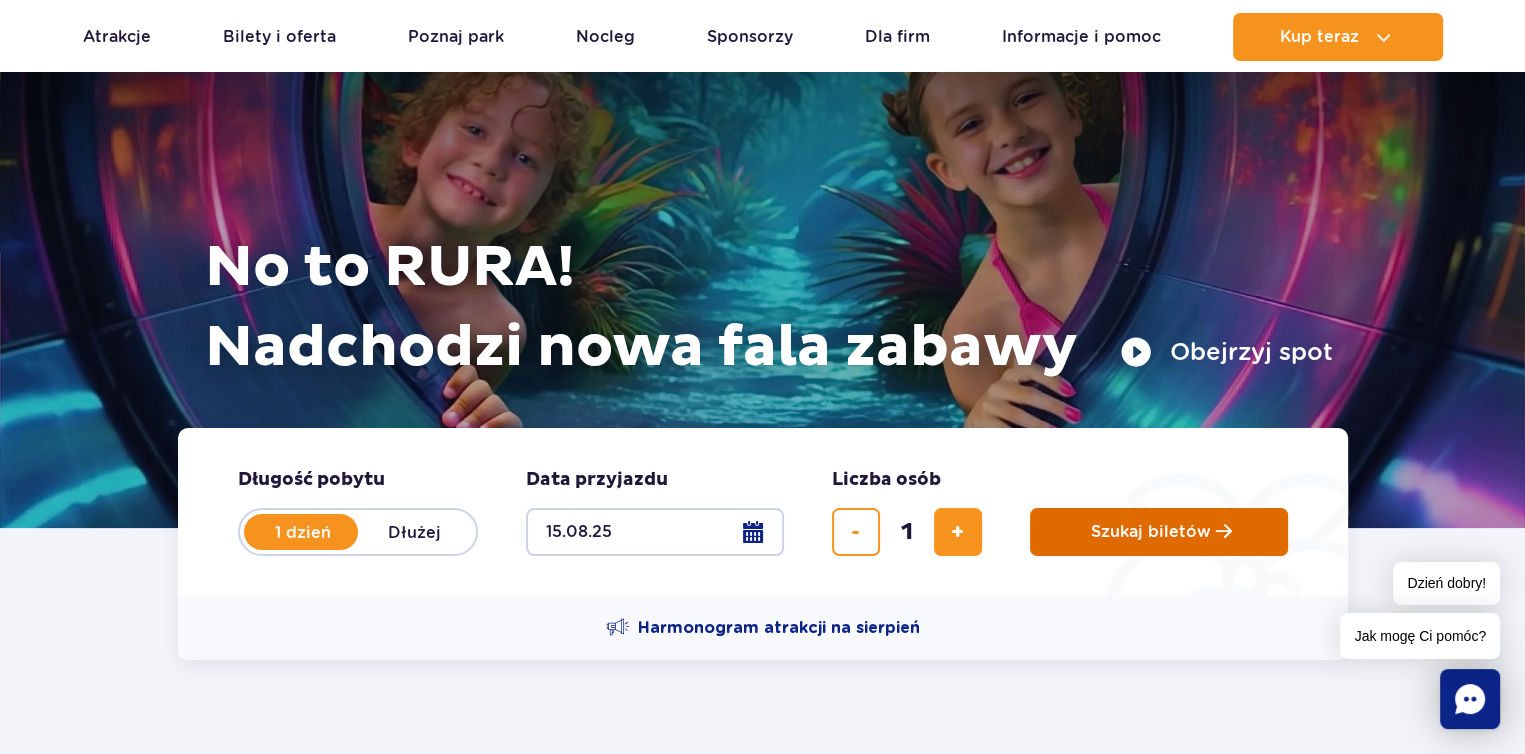 click on "Szukaj biletów" at bounding box center [1151, 532] 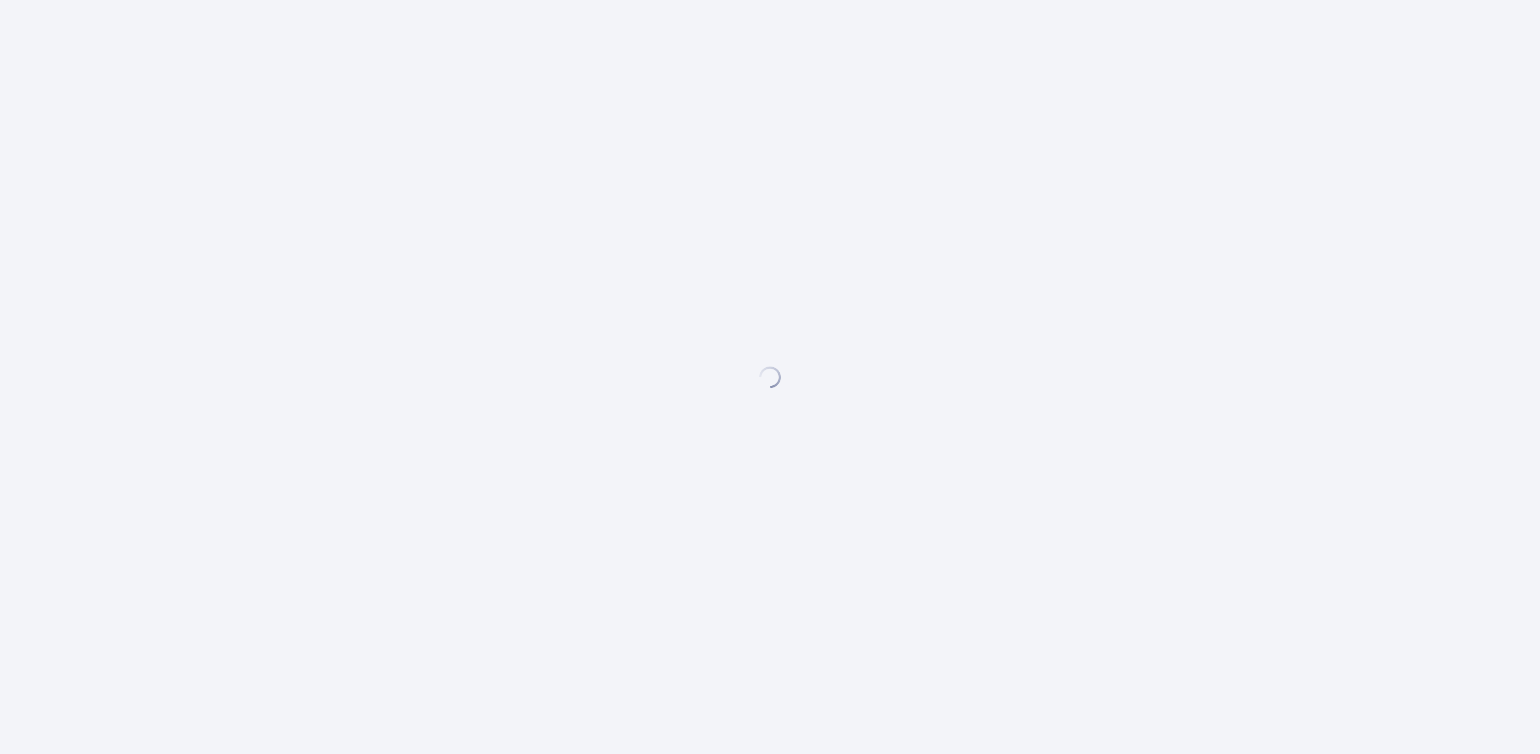 scroll, scrollTop: 0, scrollLeft: 0, axis: both 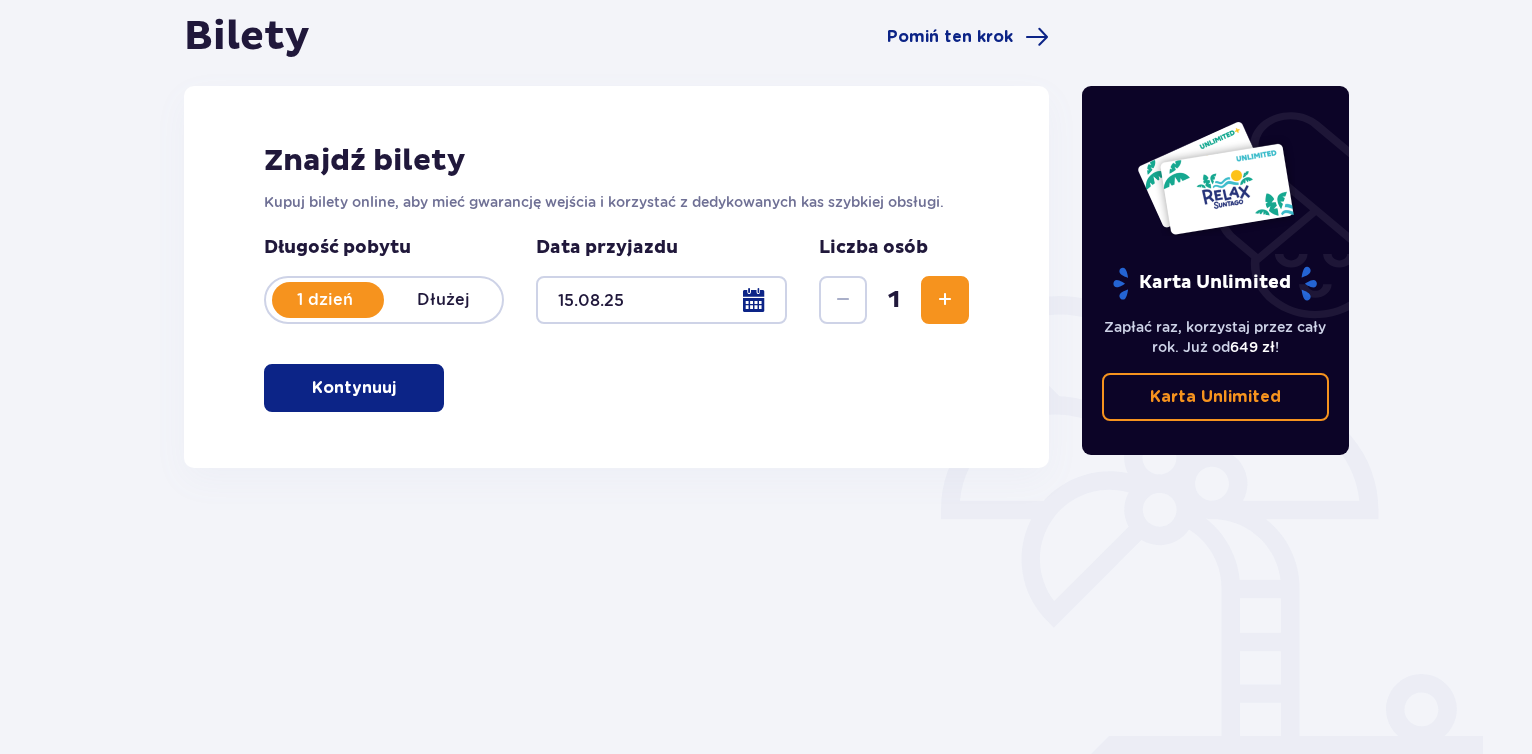 click on "Kontynuuj" at bounding box center [354, 388] 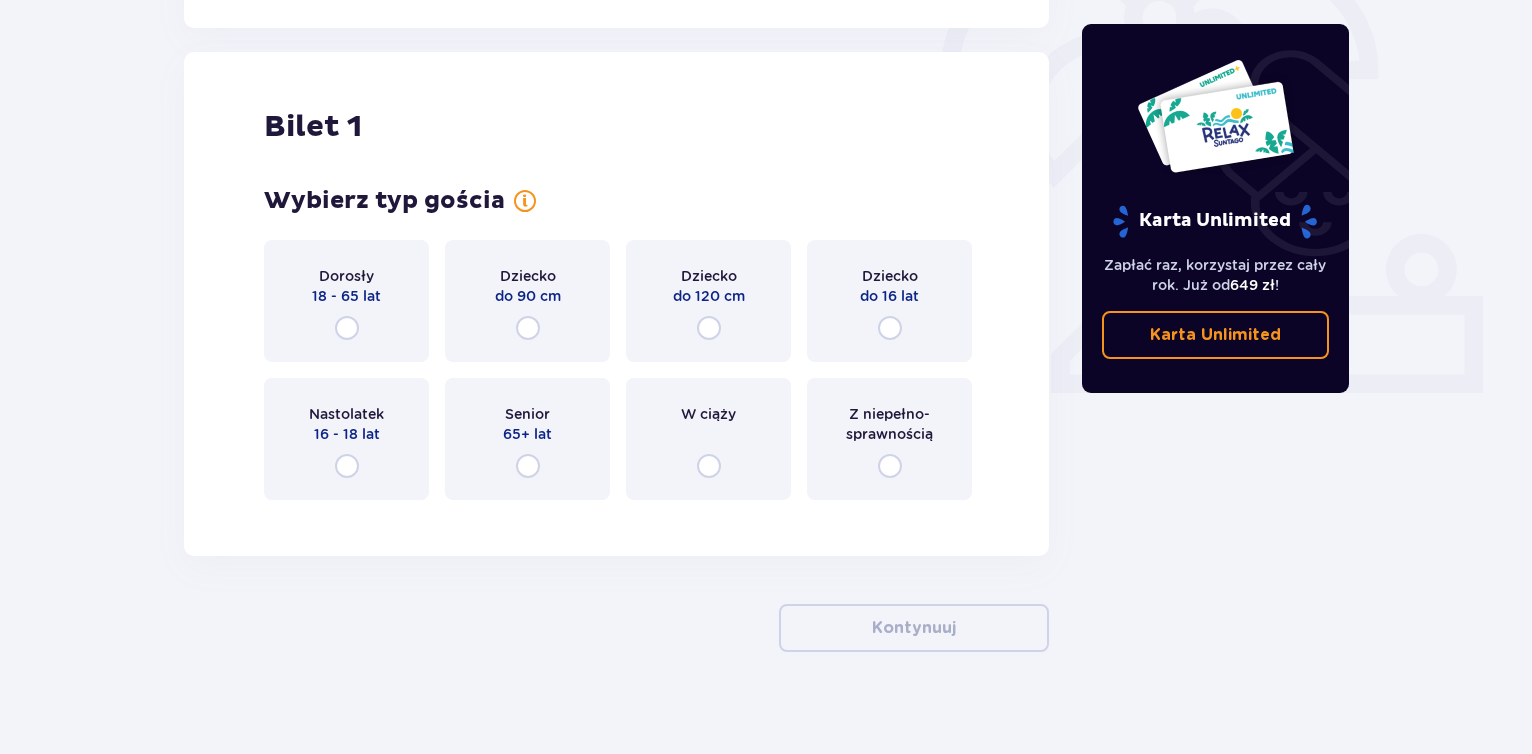 scroll, scrollTop: 657, scrollLeft: 0, axis: vertical 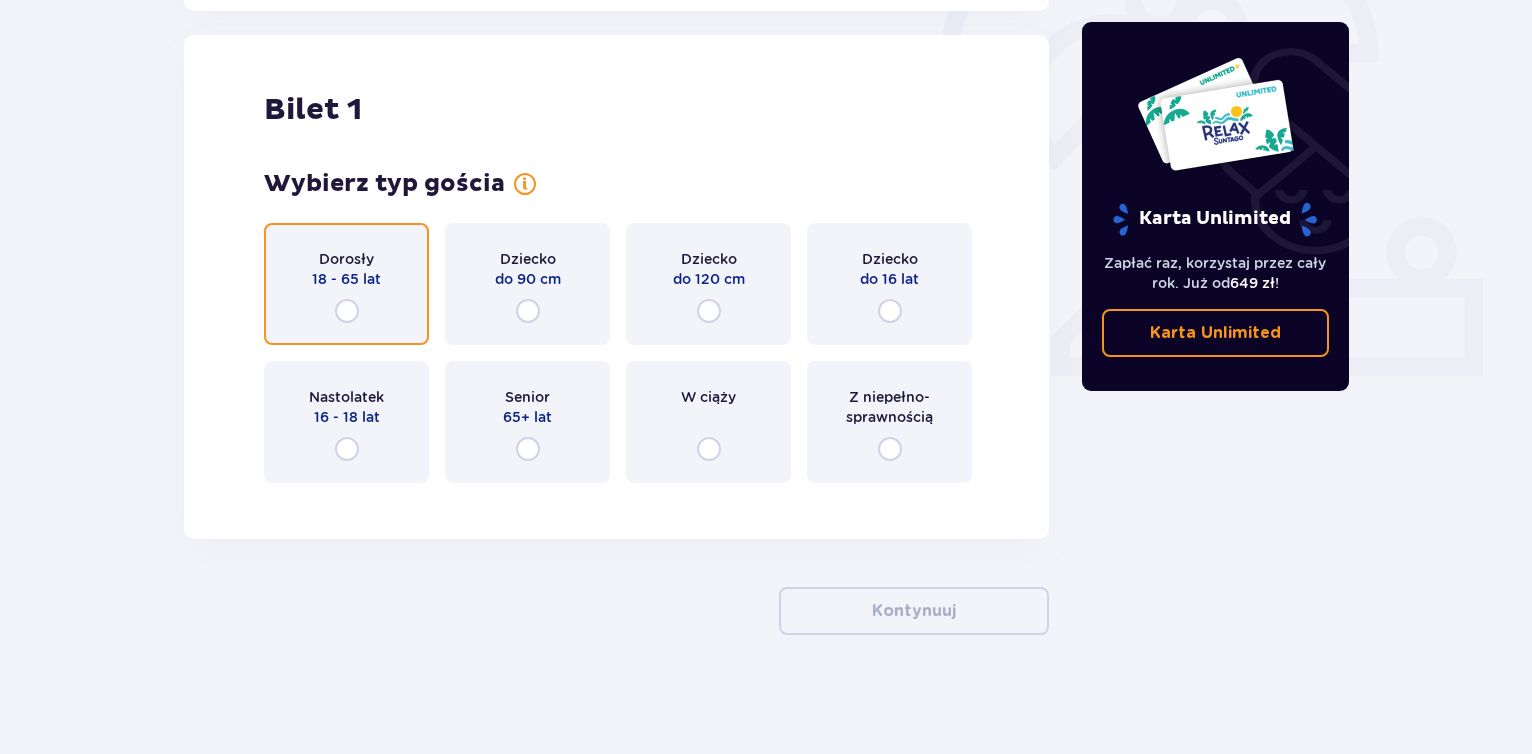 click at bounding box center [347, 311] 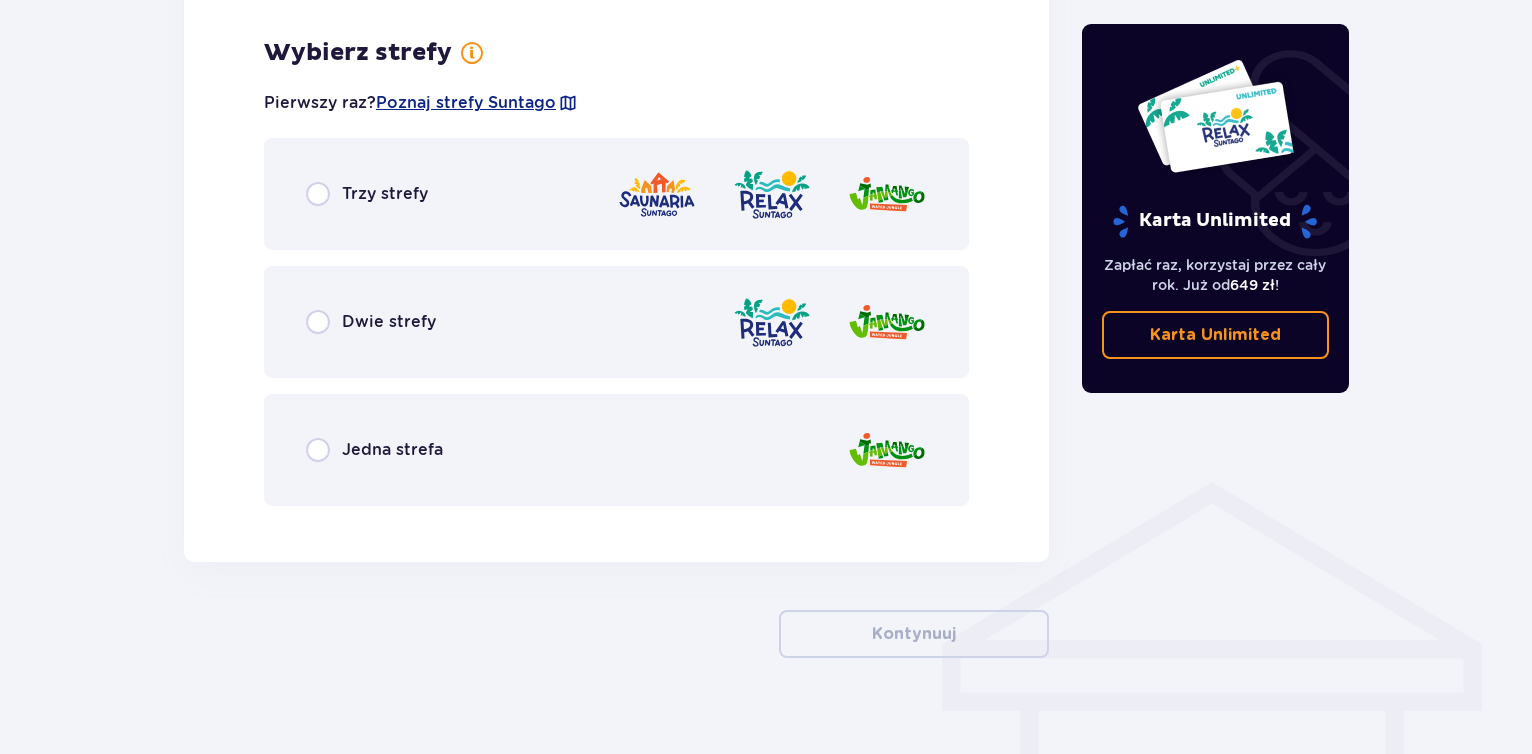 scroll, scrollTop: 1156, scrollLeft: 0, axis: vertical 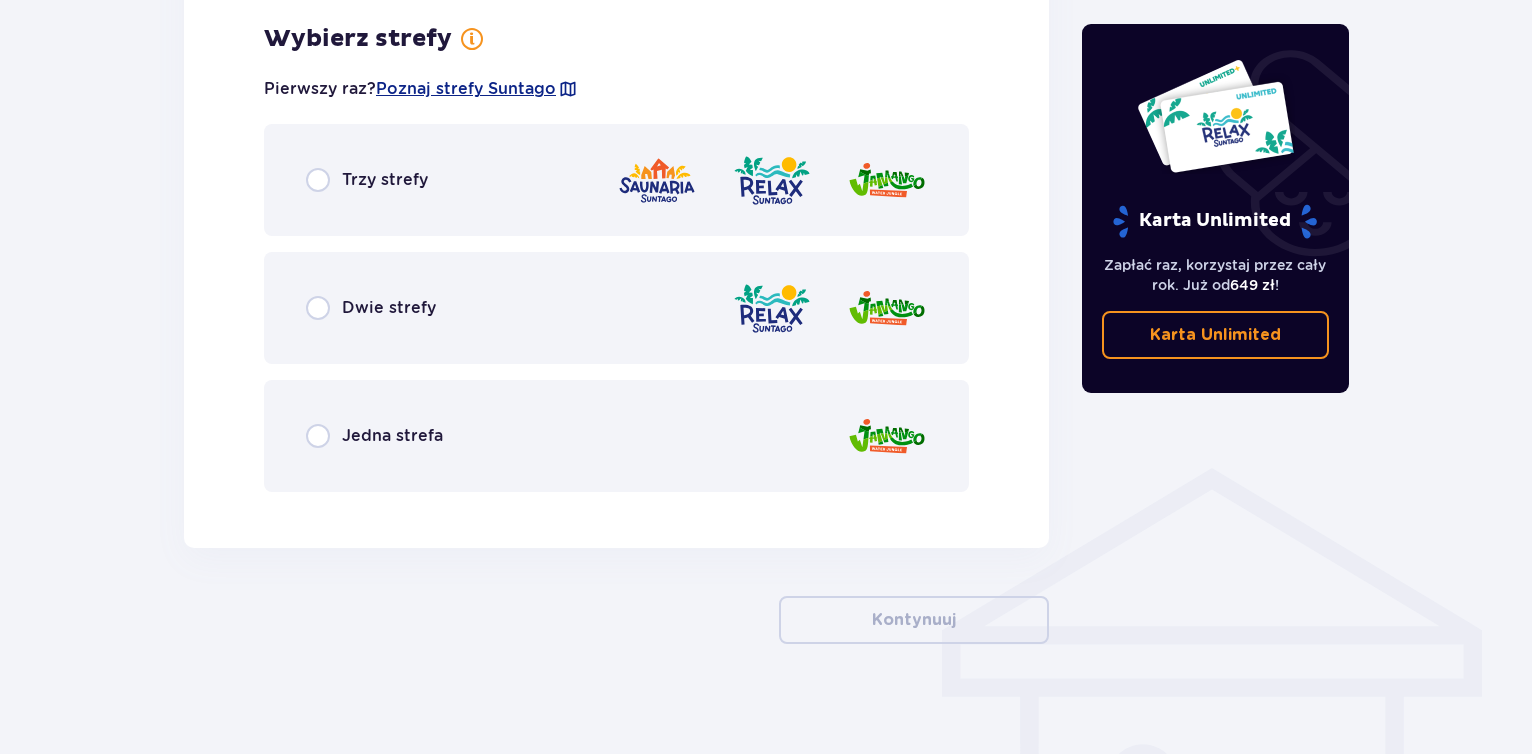 click at bounding box center [887, 308] 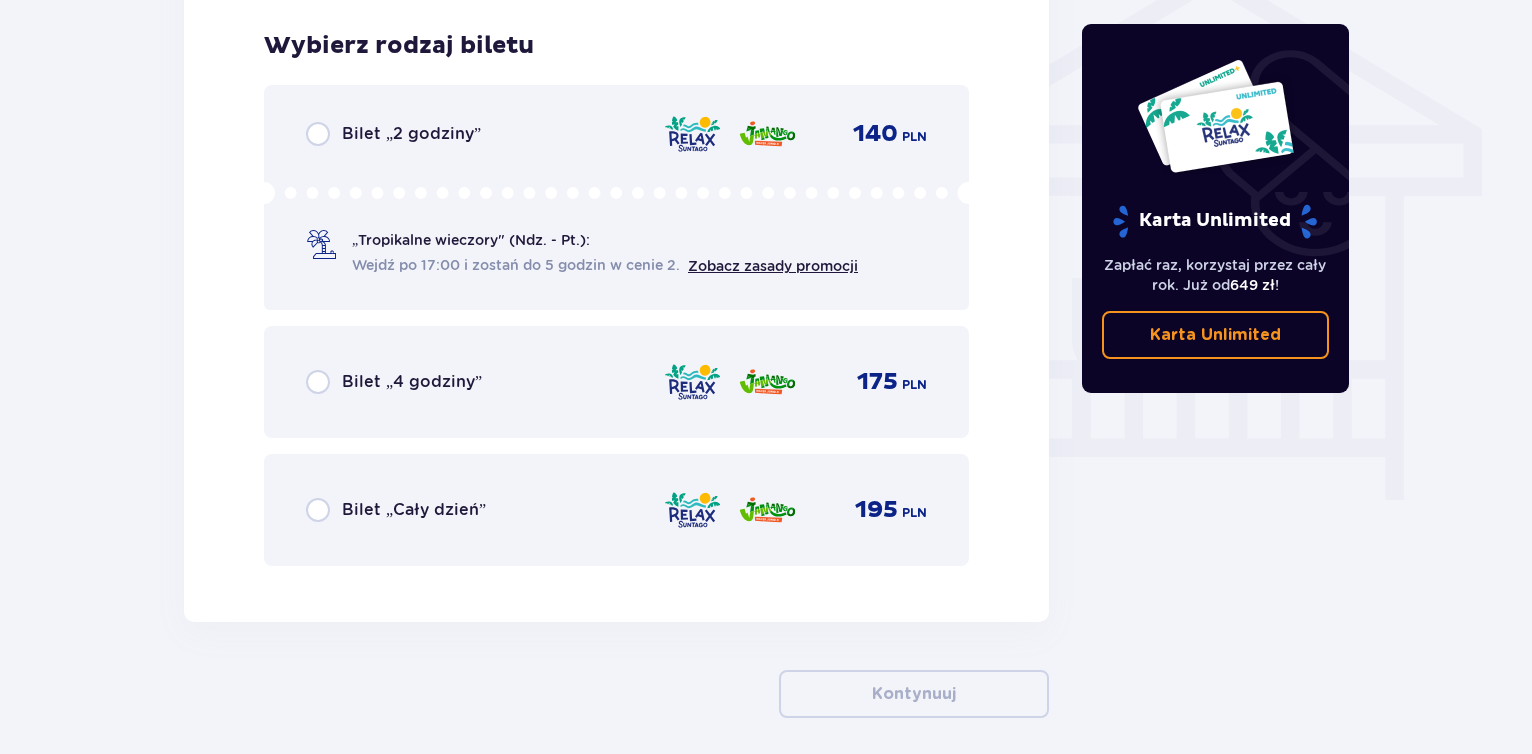 scroll, scrollTop: 1664, scrollLeft: 0, axis: vertical 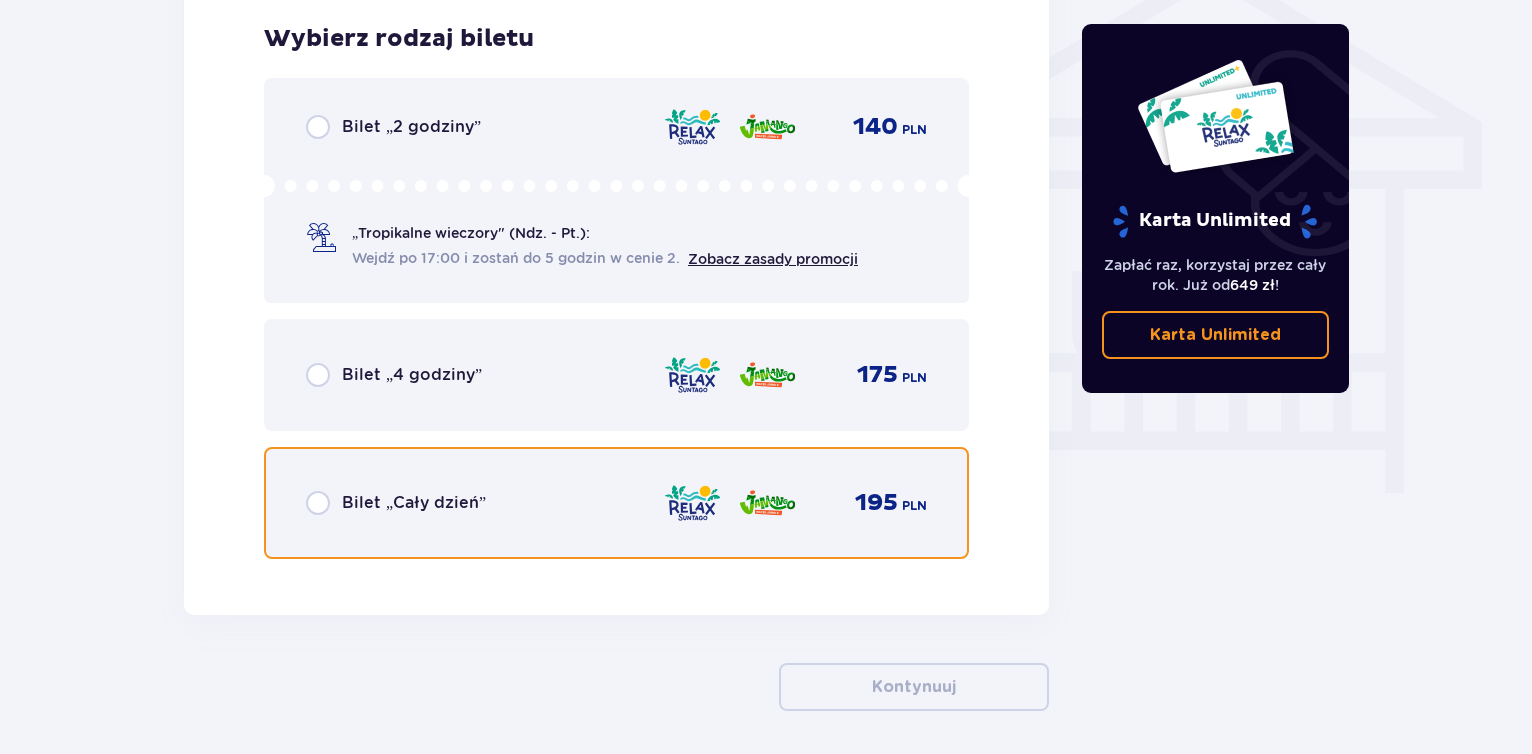 click at bounding box center (318, 503) 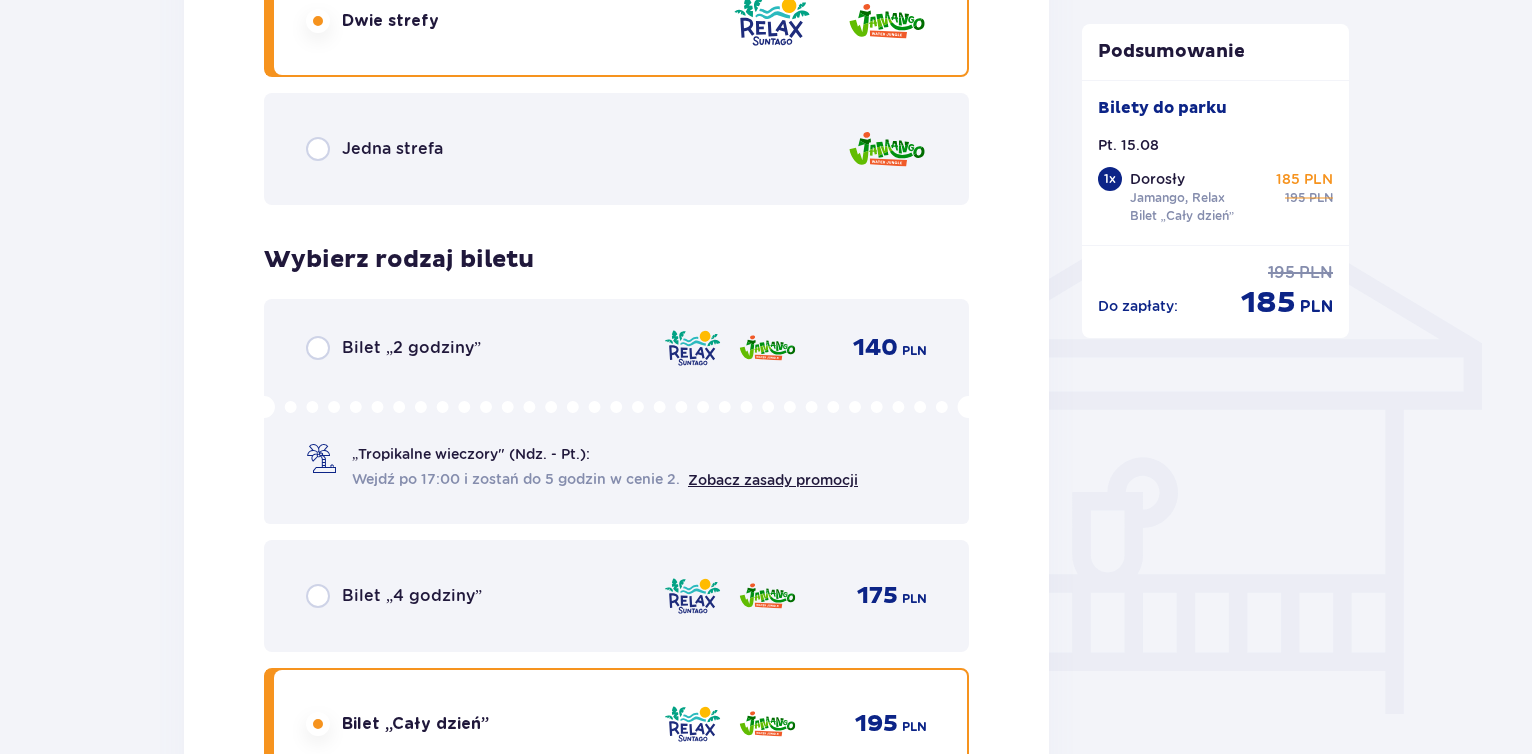scroll, scrollTop: 1543, scrollLeft: 0, axis: vertical 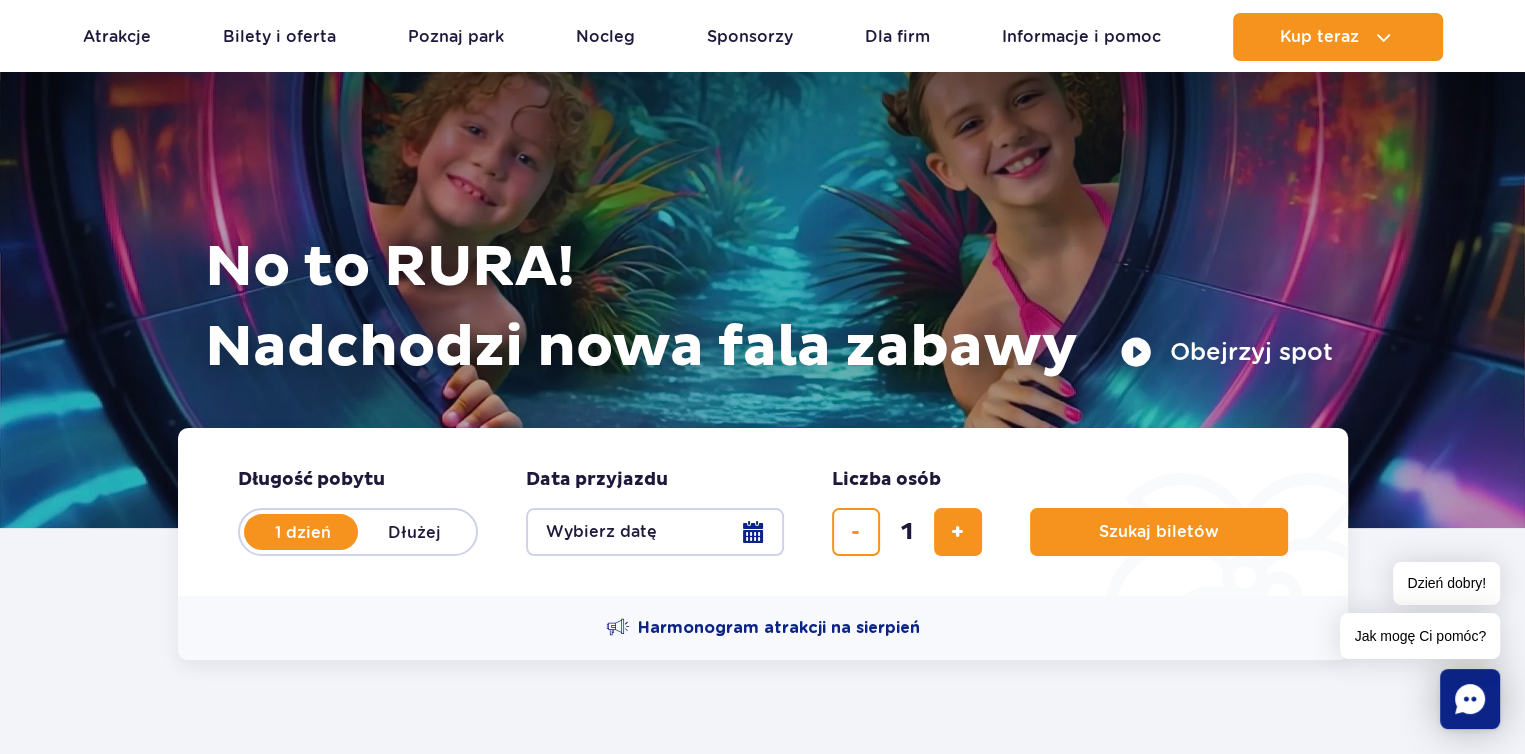 click on "Wybierz datę" at bounding box center [655, 532] 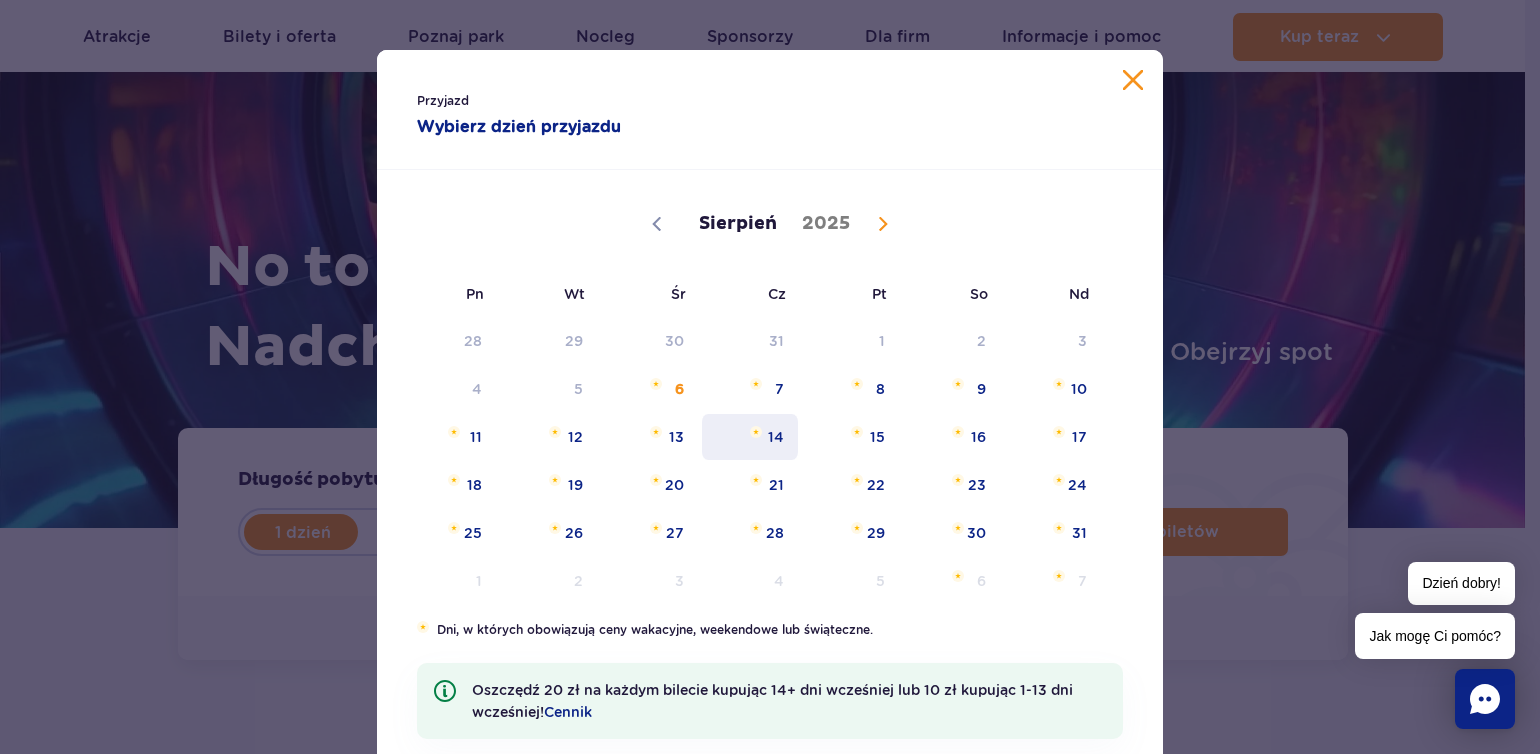 click on "14" at bounding box center [750, 437] 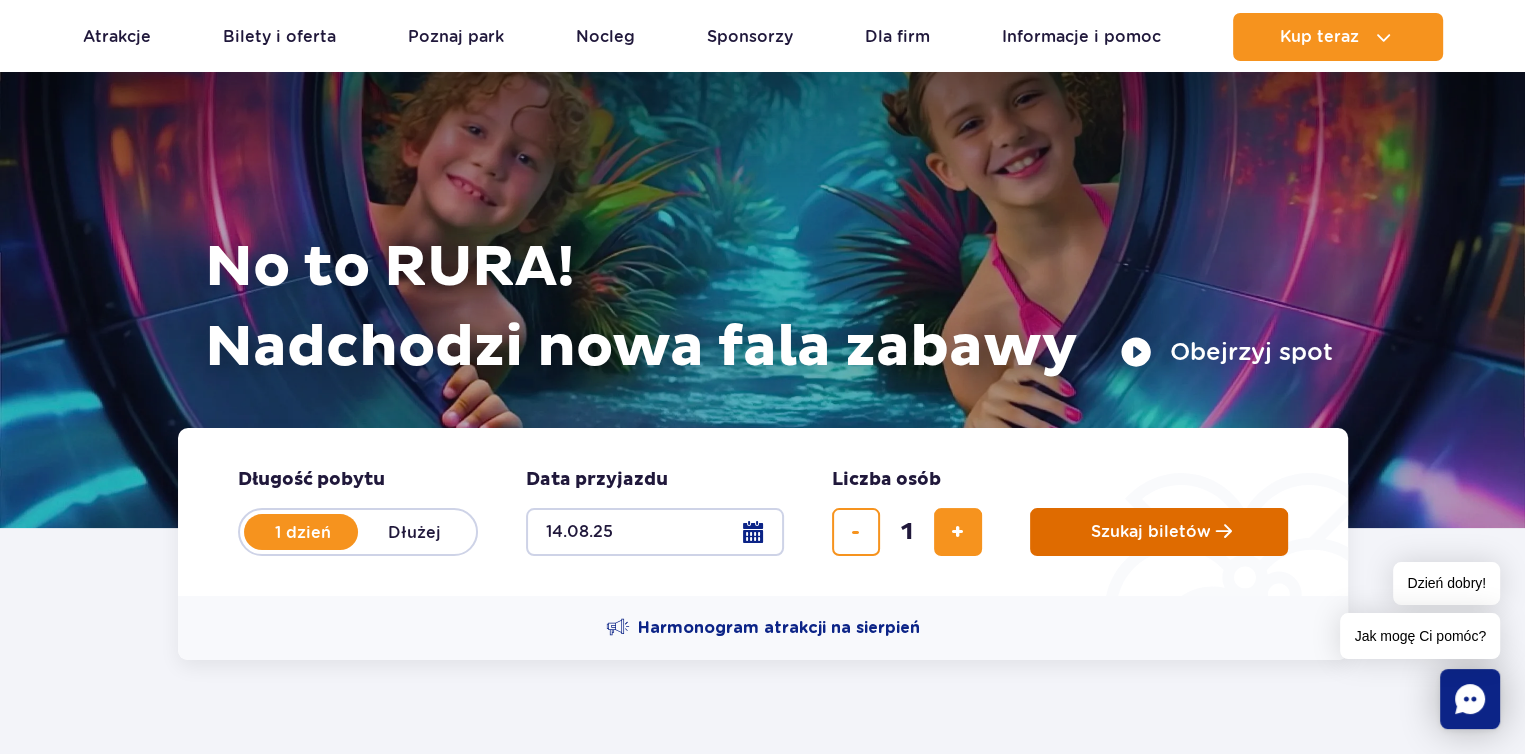 click on "Szukaj biletów" at bounding box center [1151, 532] 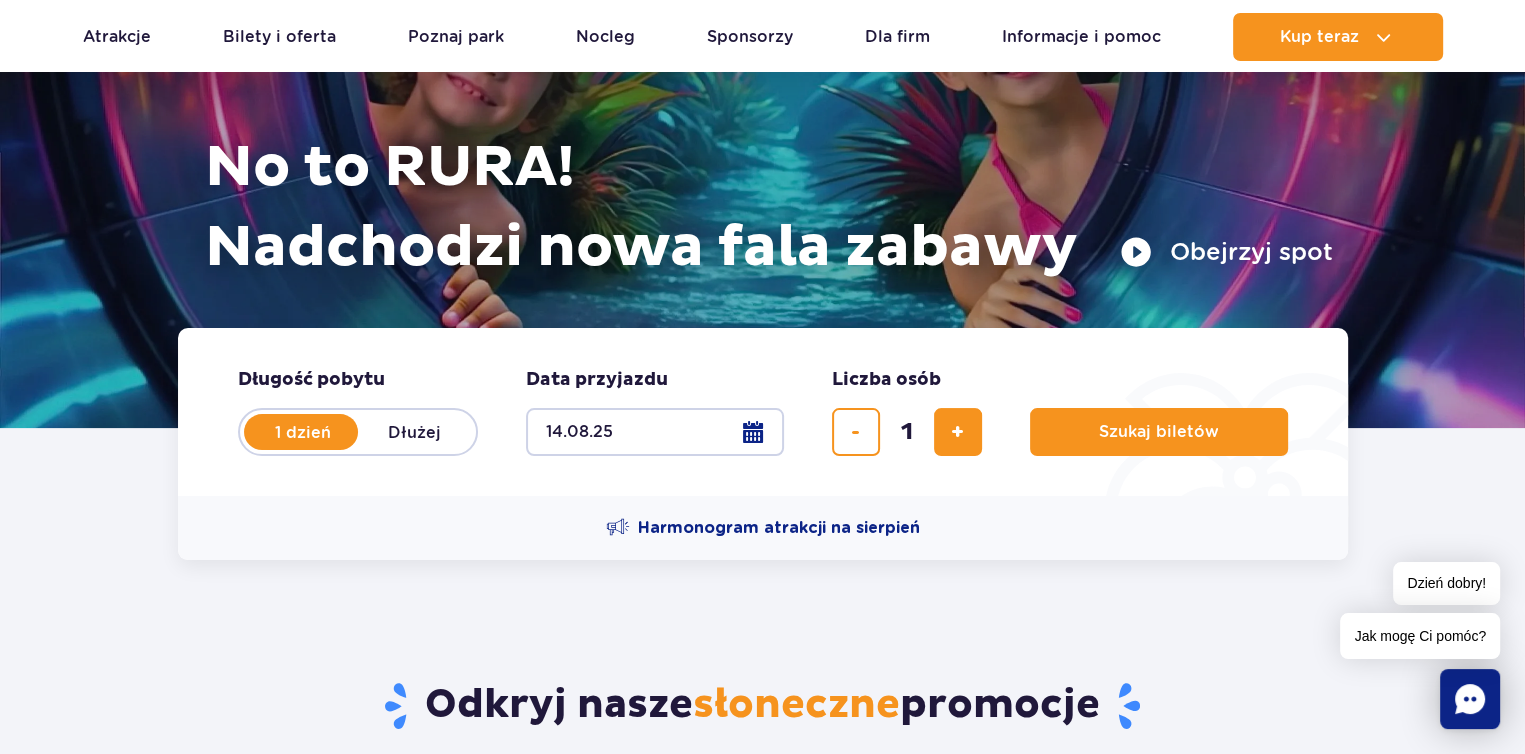scroll, scrollTop: 300, scrollLeft: 0, axis: vertical 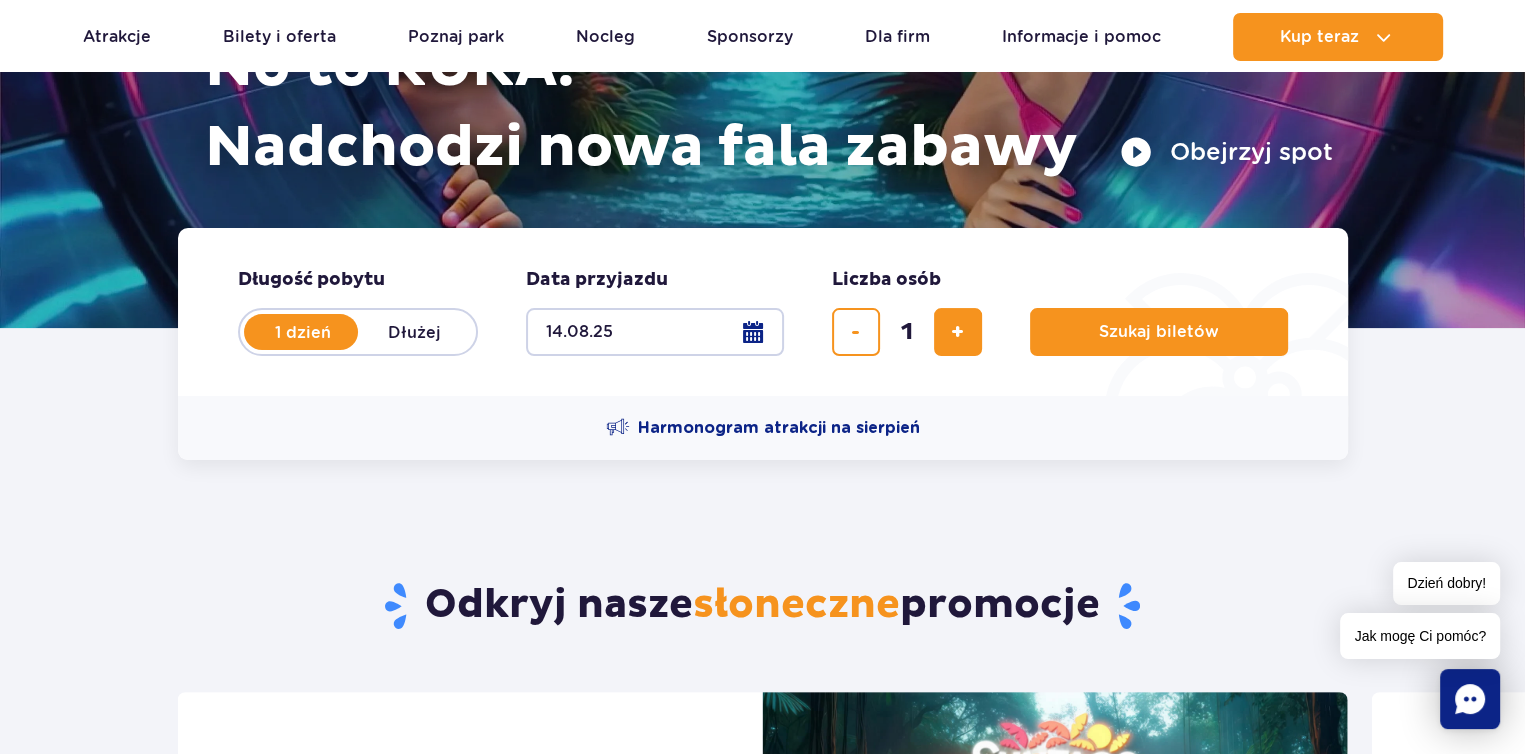 click on "14.08.25" at bounding box center (655, 332) 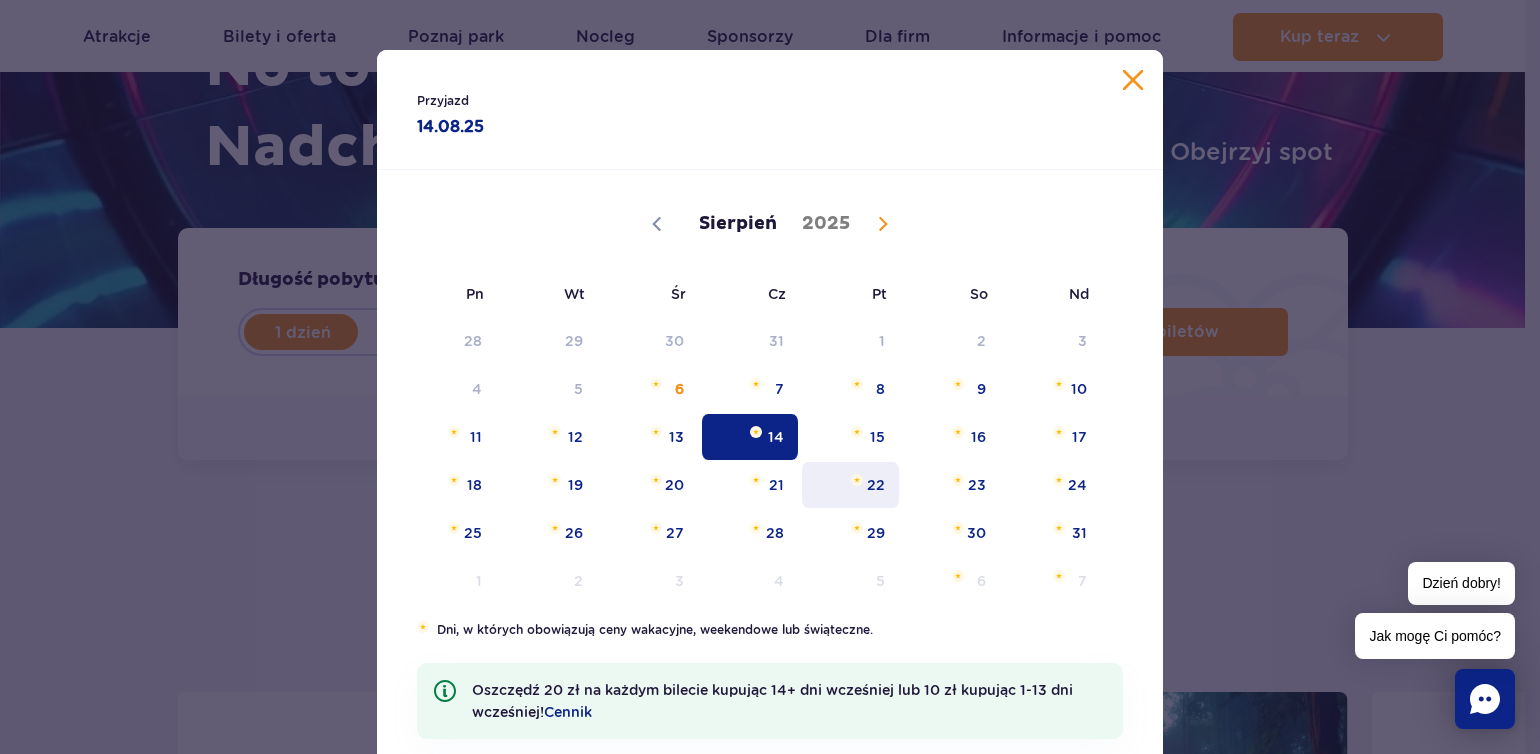 click on "22" at bounding box center (850, 485) 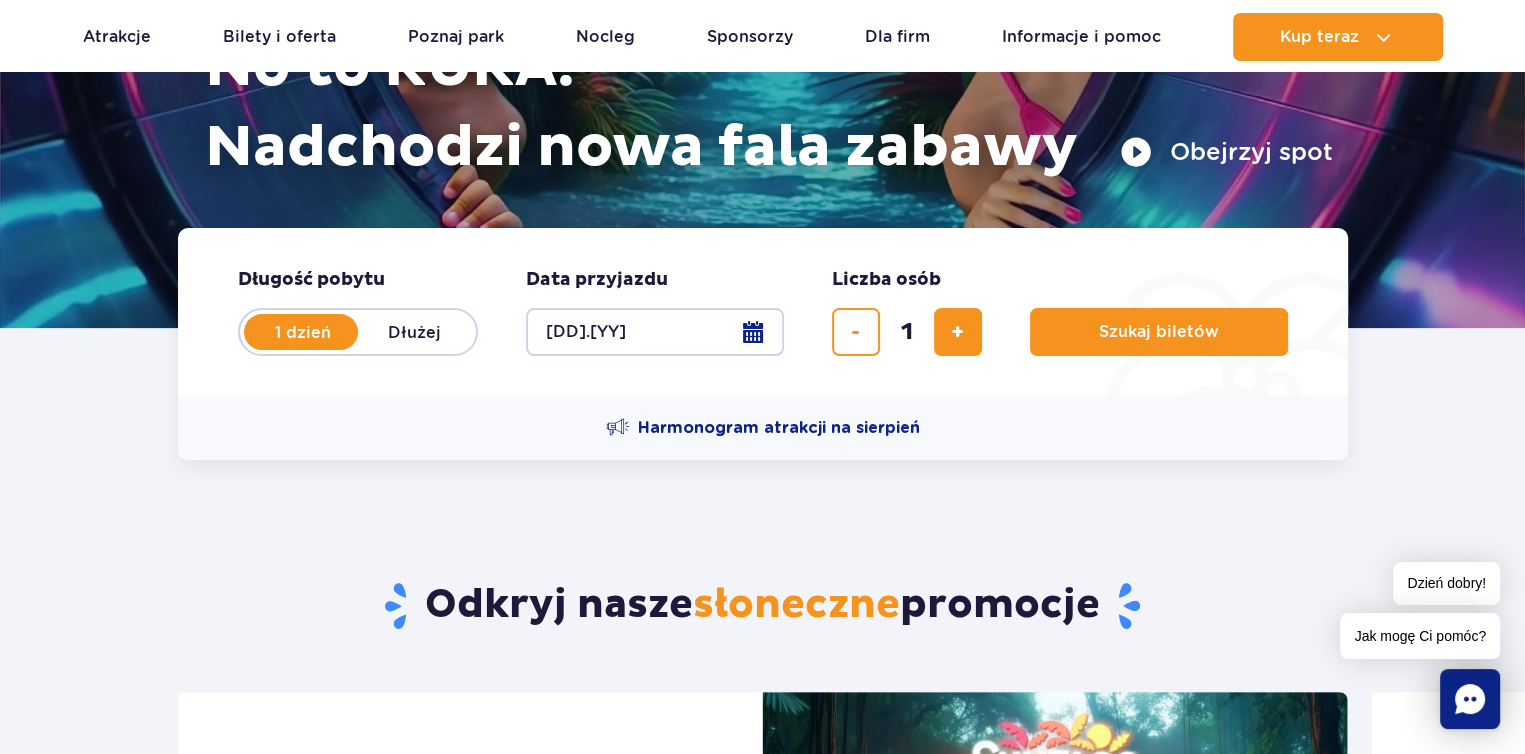 scroll, scrollTop: 400, scrollLeft: 0, axis: vertical 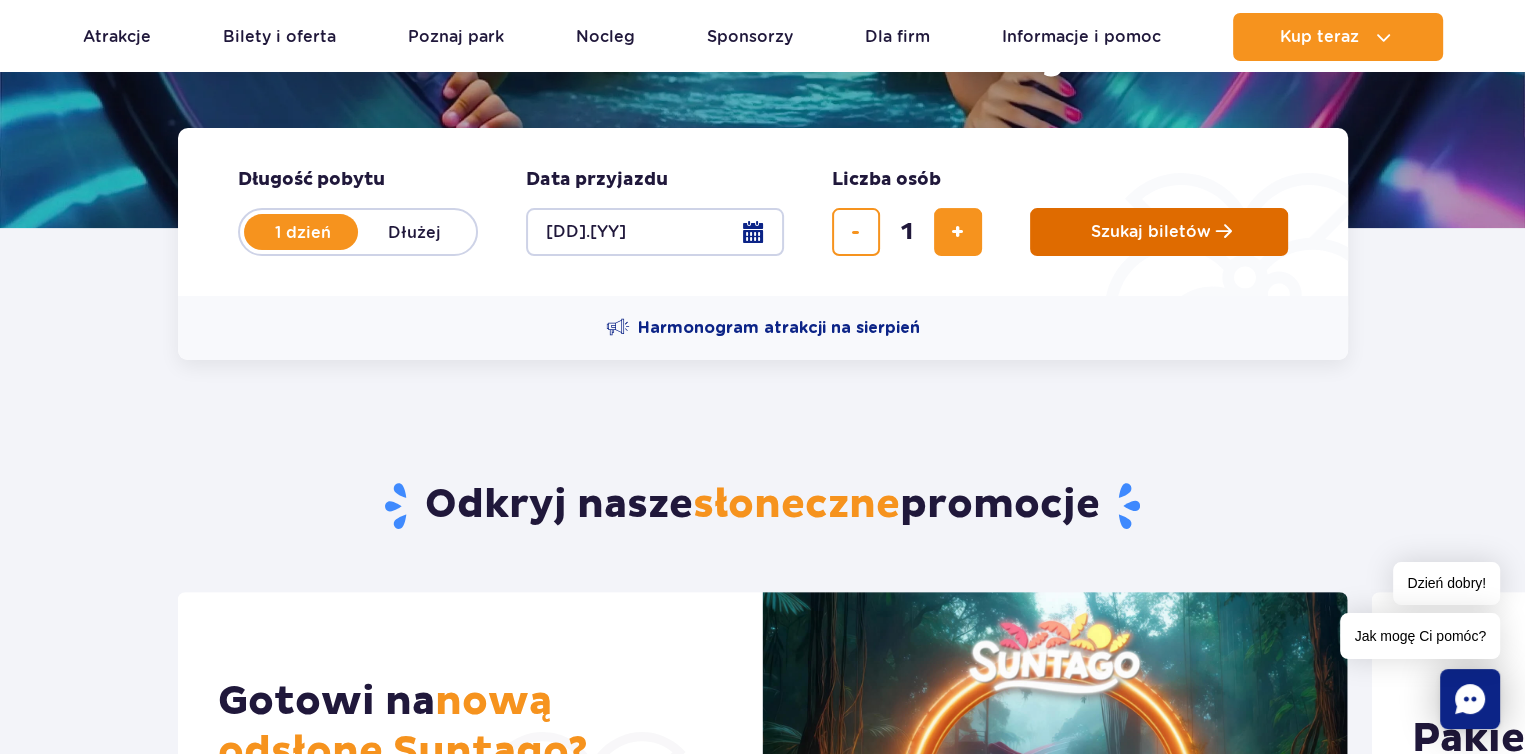 click on "Szukaj biletów" at bounding box center (1151, 232) 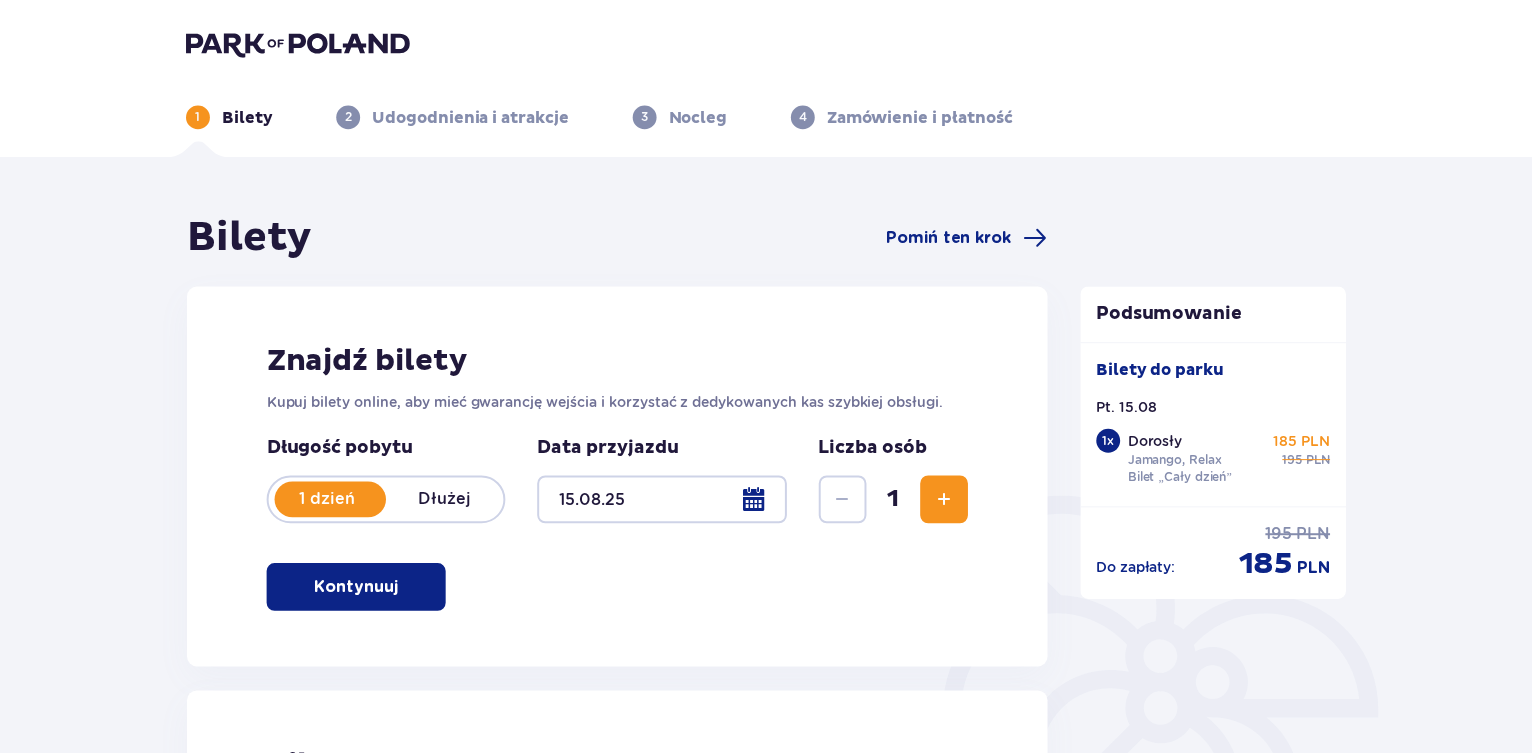 scroll, scrollTop: 0, scrollLeft: 0, axis: both 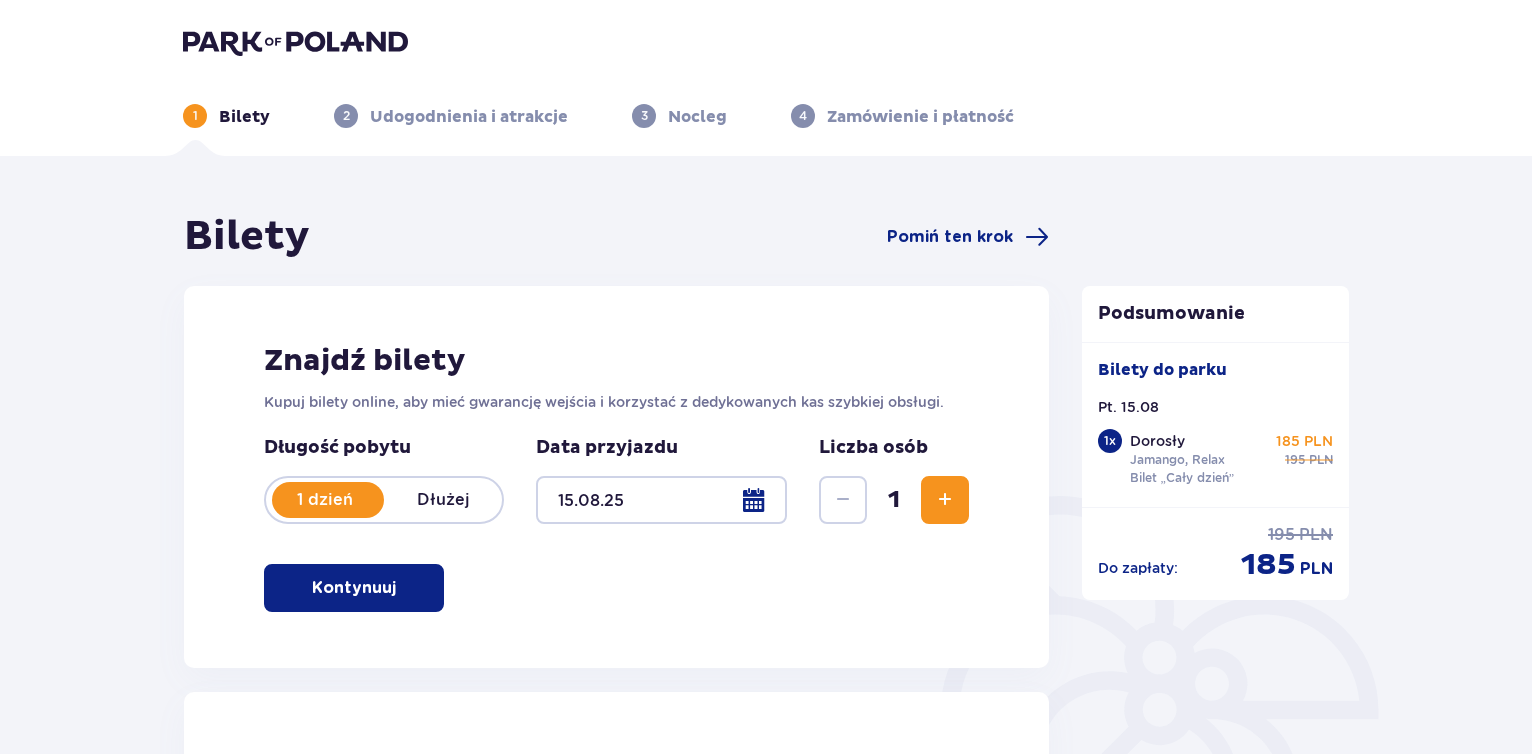 click at bounding box center [661, 500] 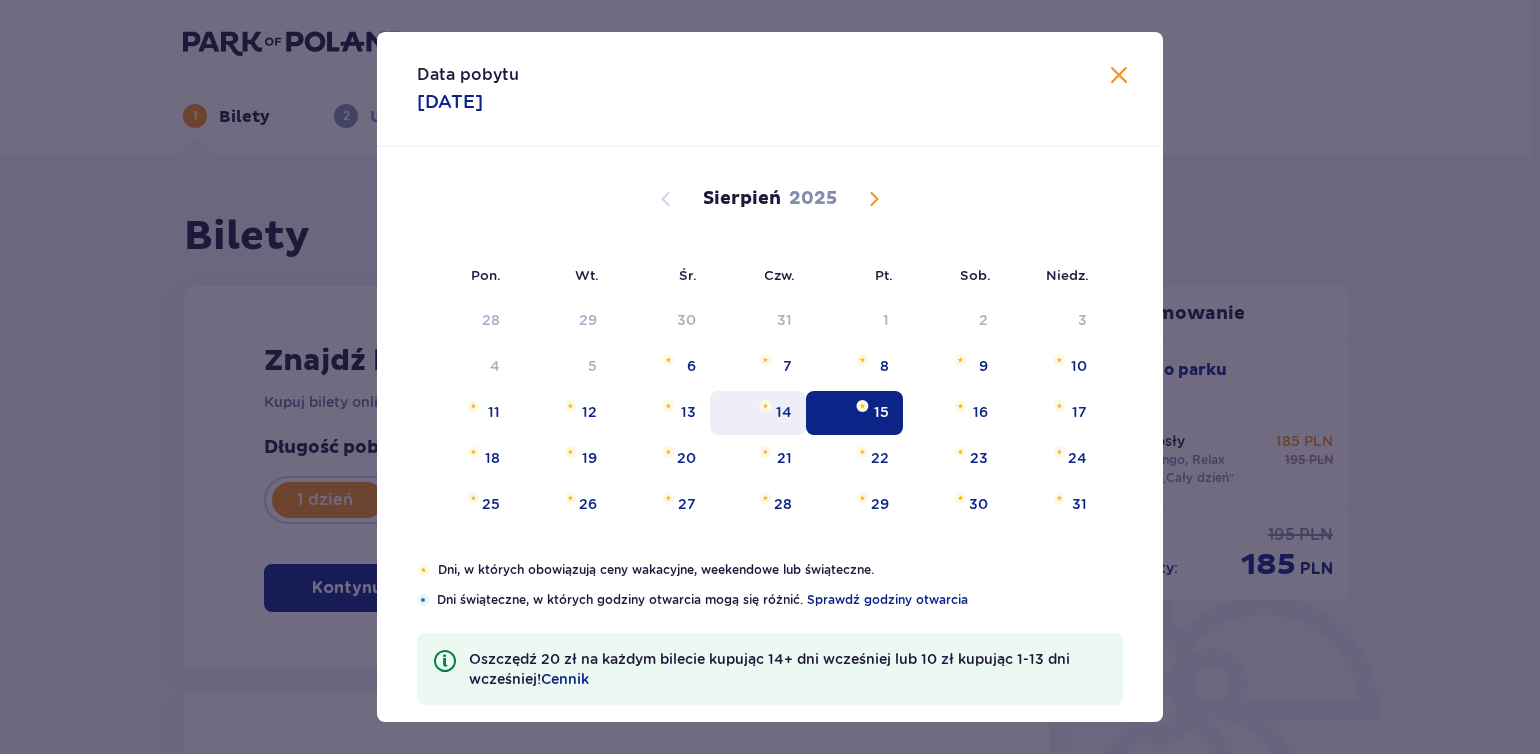 click on "14" at bounding box center (758, 413) 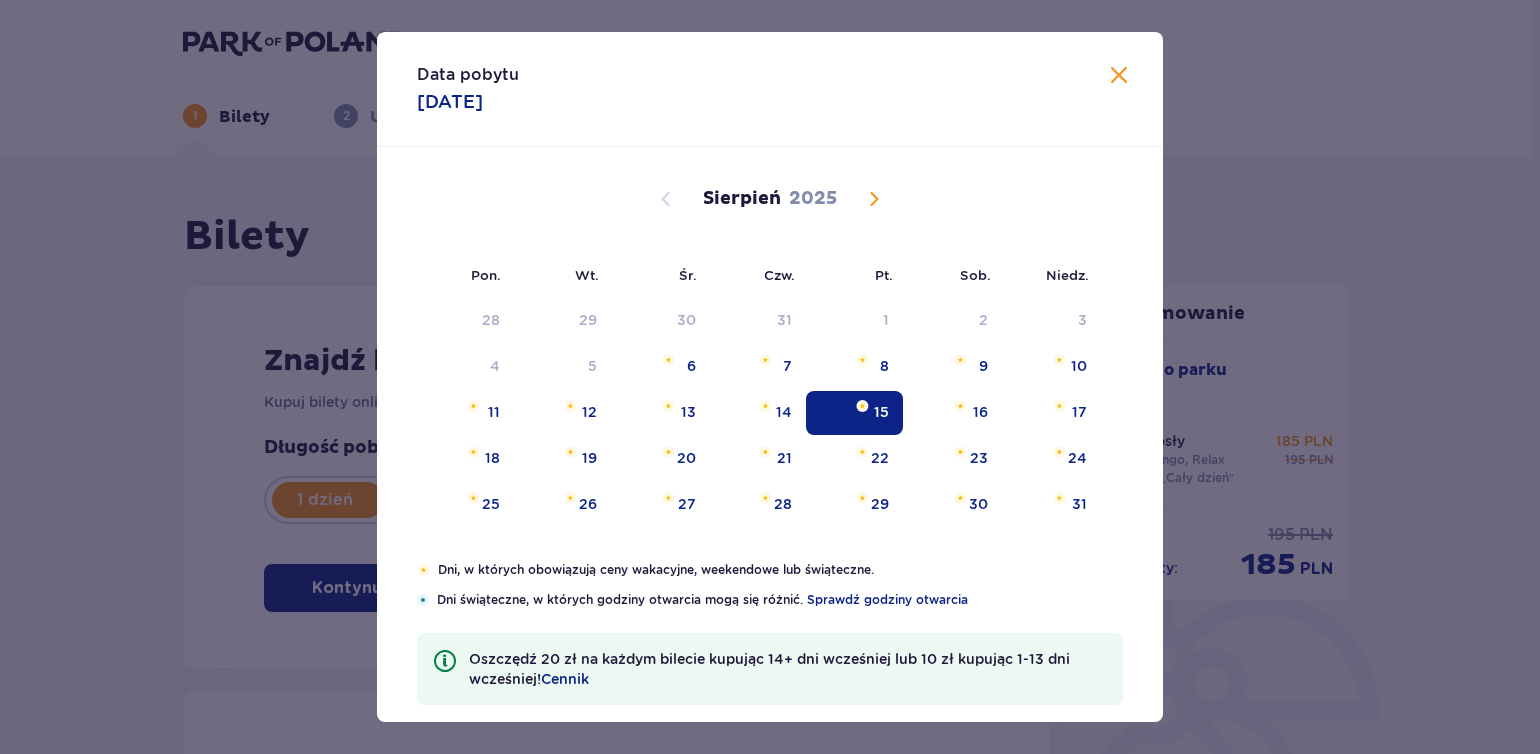 type on "14.08.25" 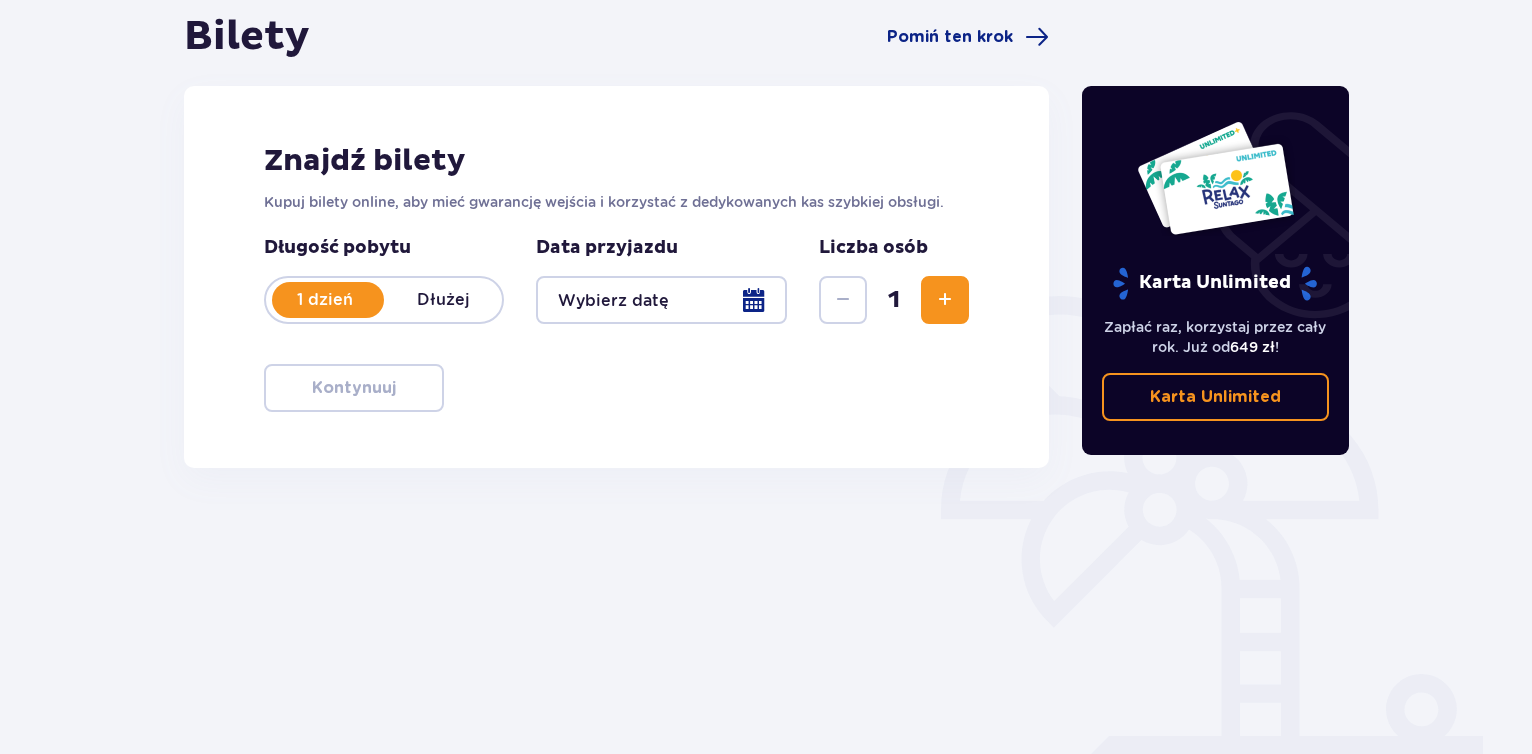 scroll, scrollTop: 0, scrollLeft: 0, axis: both 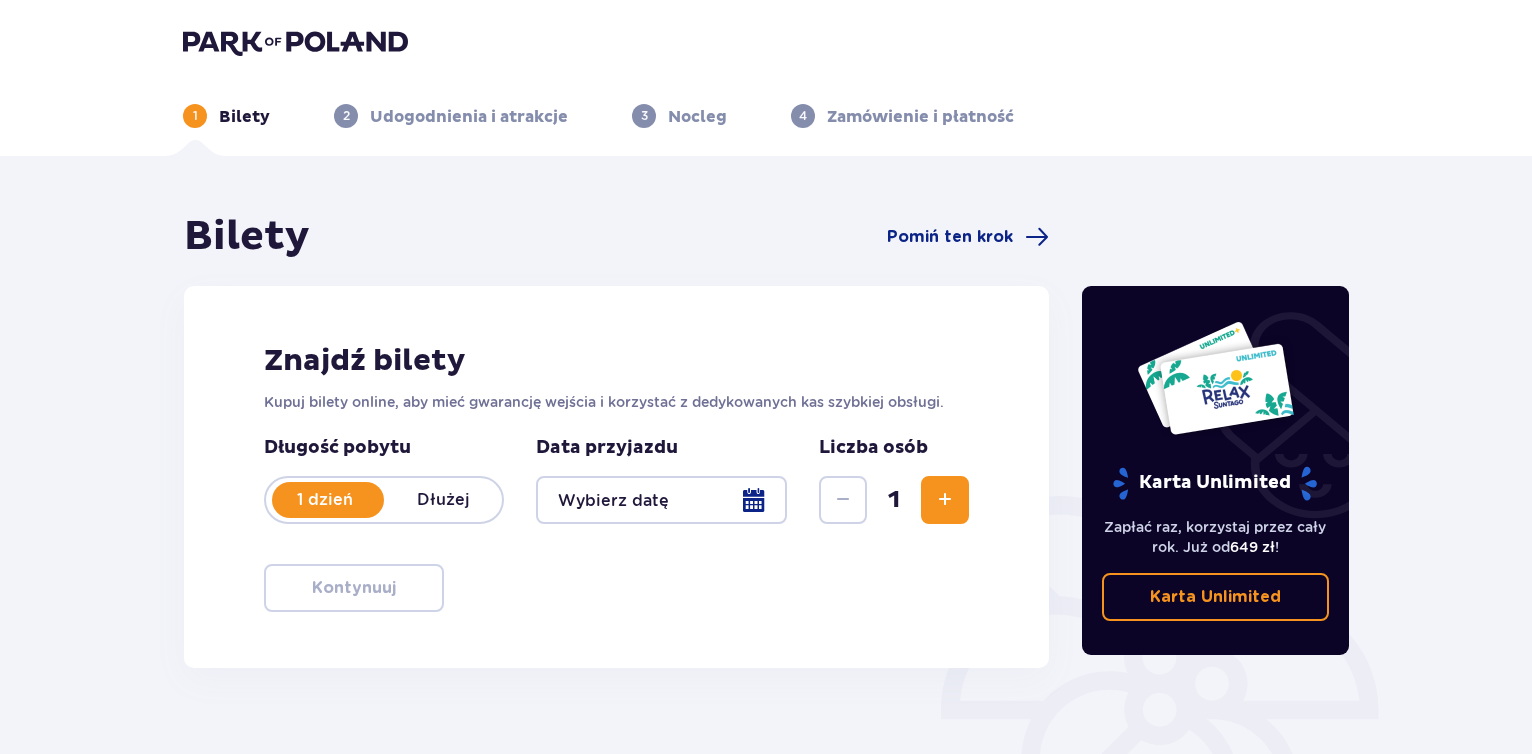 click at bounding box center [661, 500] 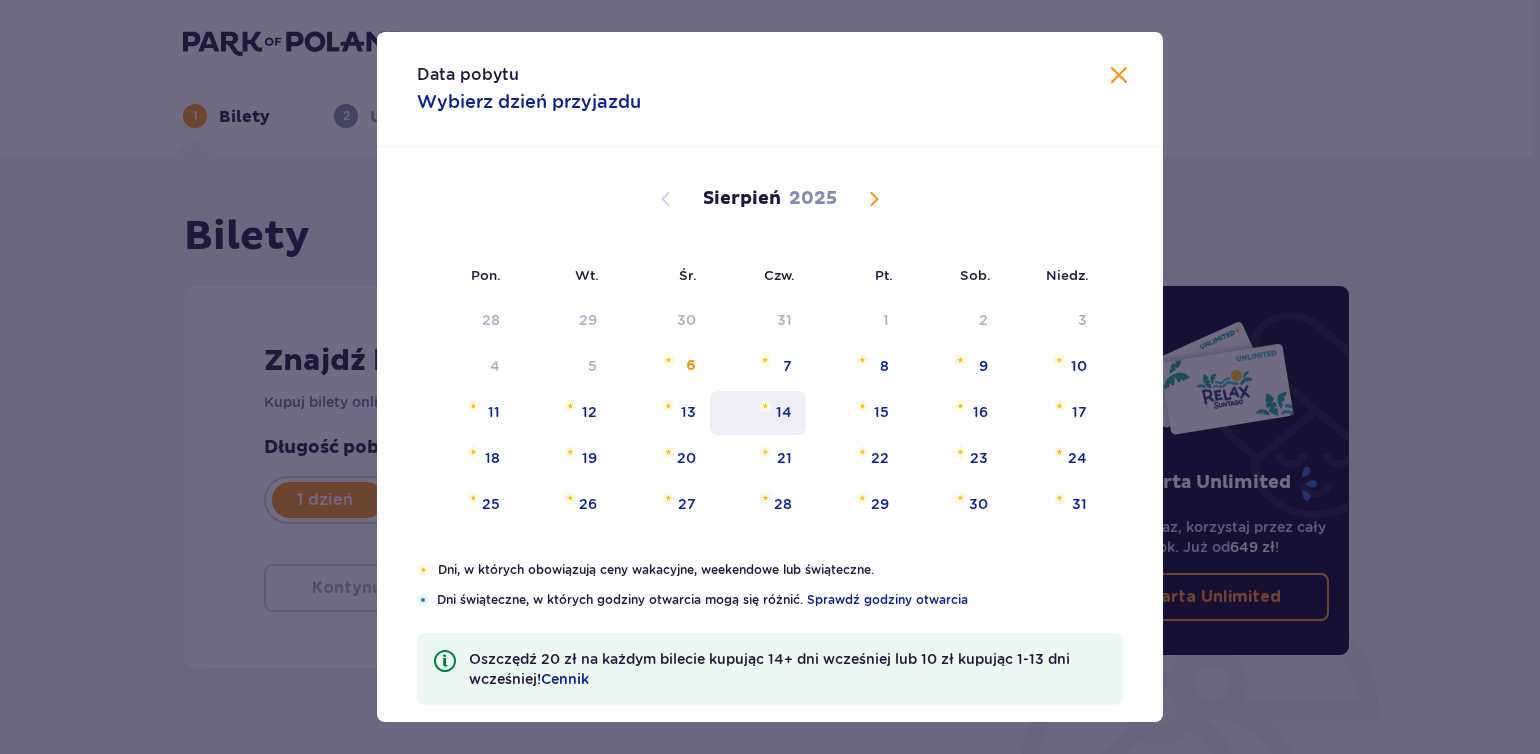 click on "14" at bounding box center (784, 412) 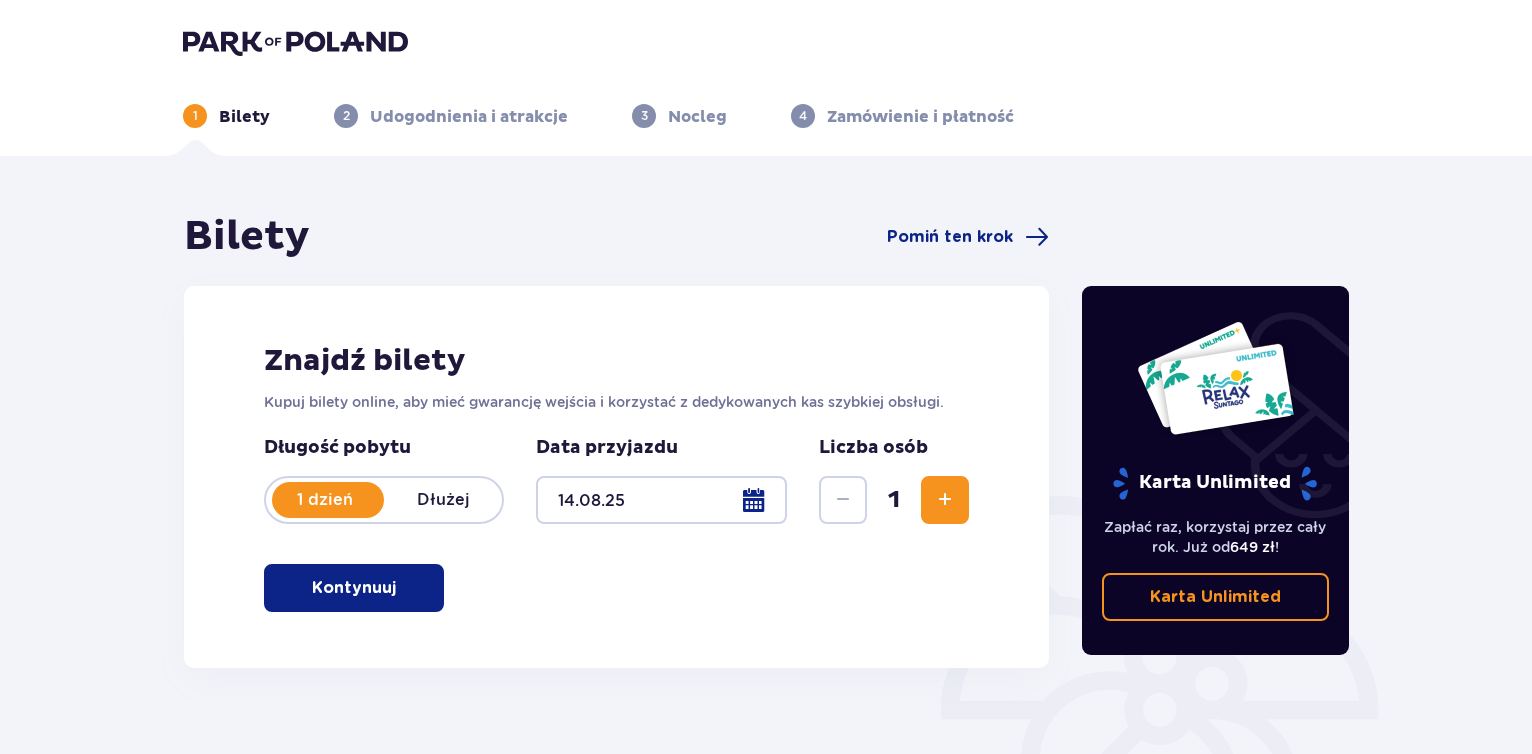 click at bounding box center (400, 588) 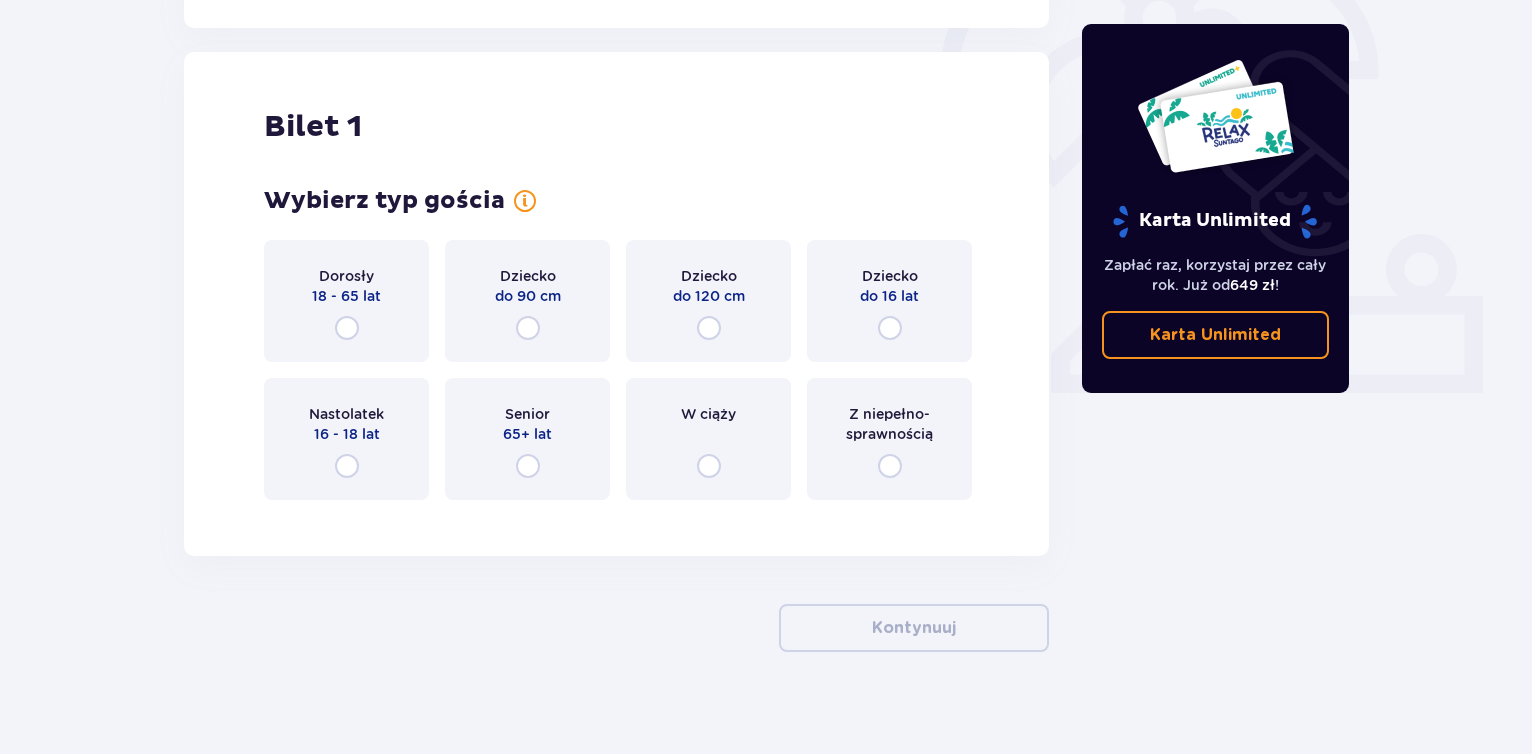 scroll, scrollTop: 657, scrollLeft: 0, axis: vertical 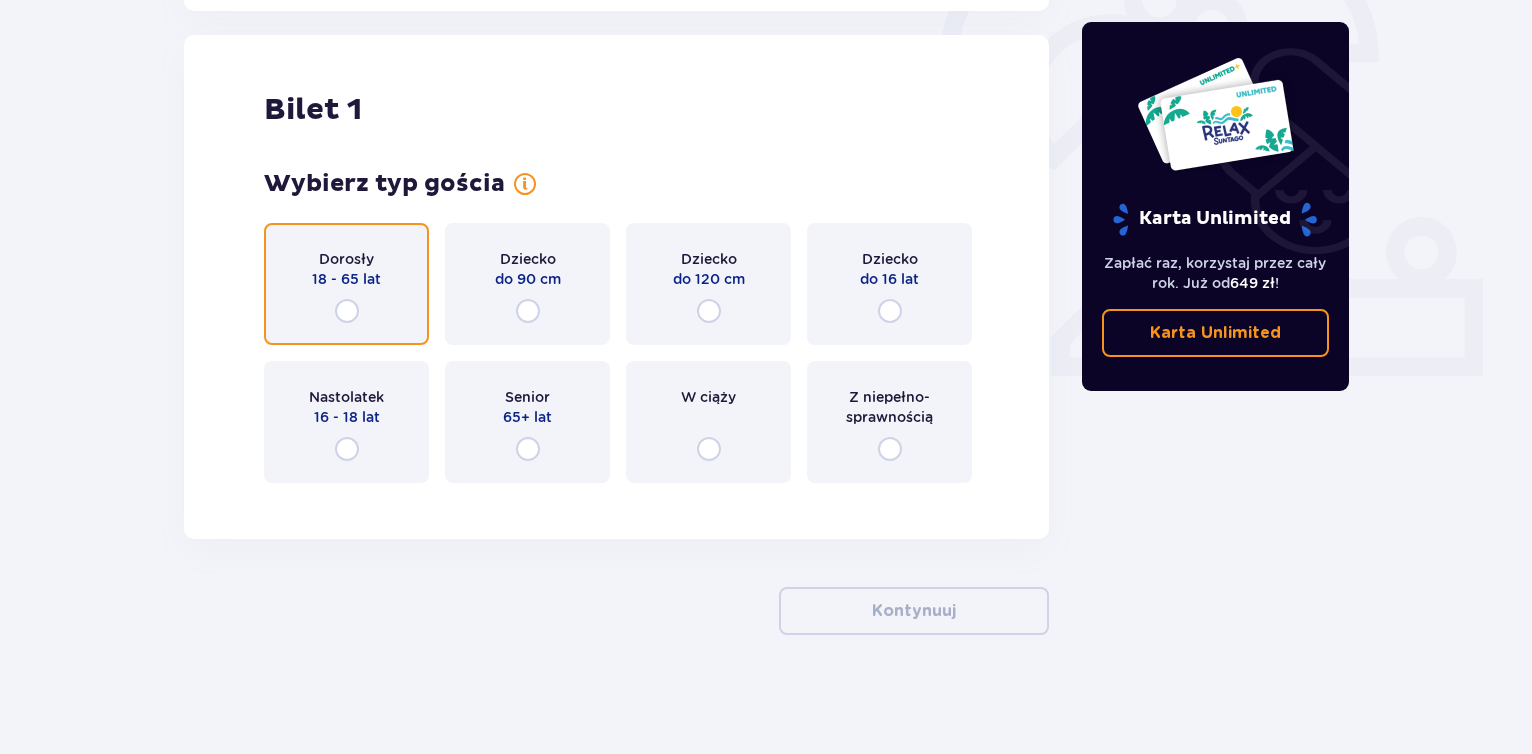 click at bounding box center (347, 311) 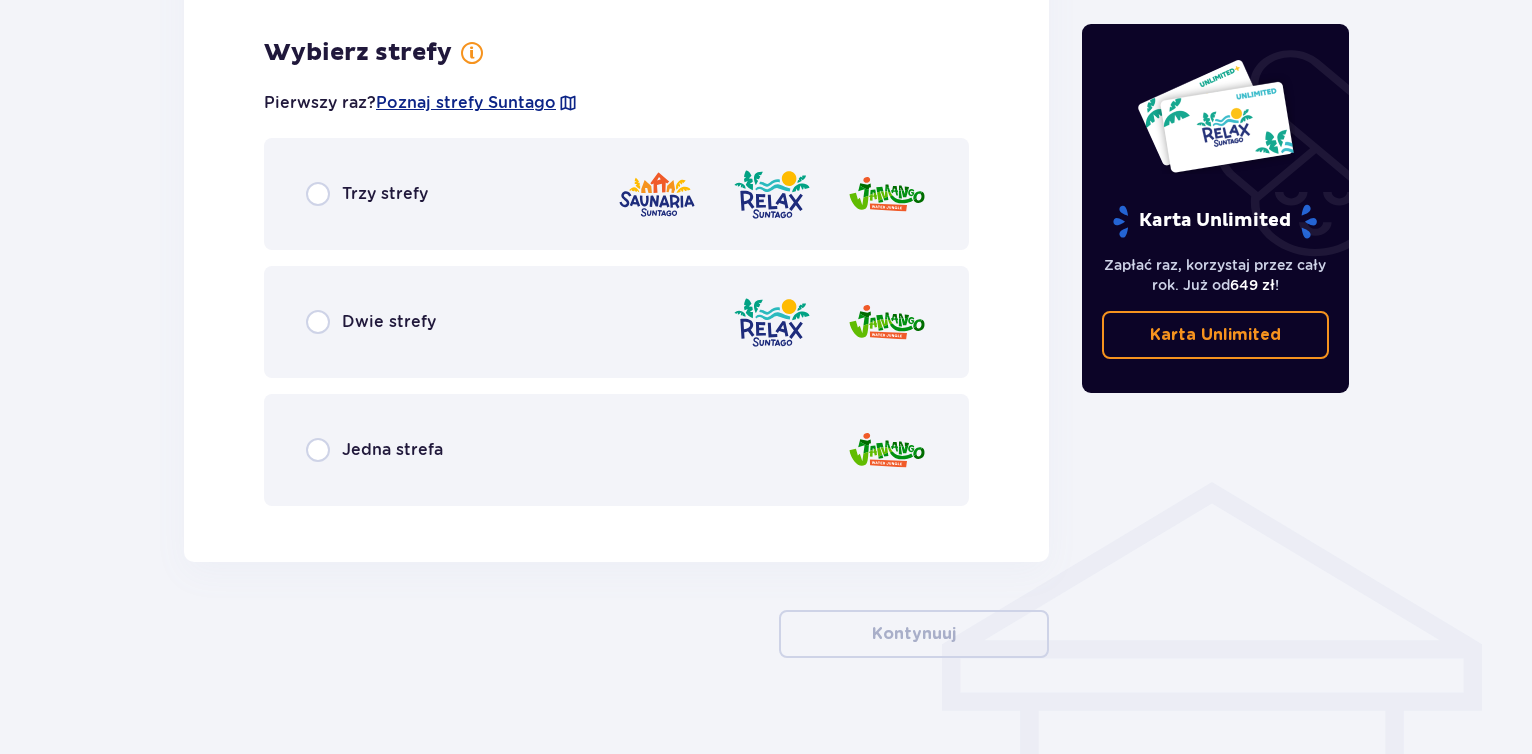 scroll, scrollTop: 1156, scrollLeft: 0, axis: vertical 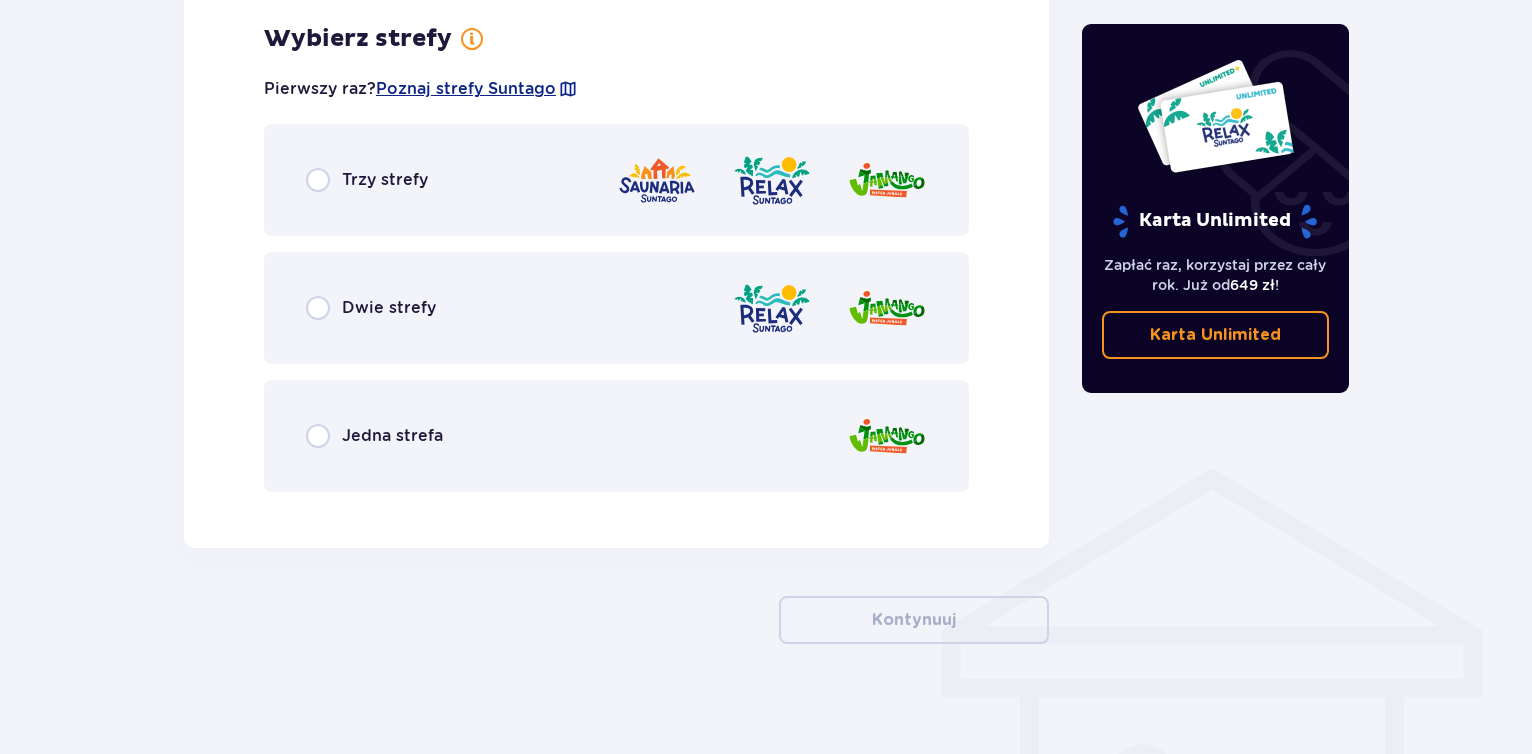 click at bounding box center [887, 308] 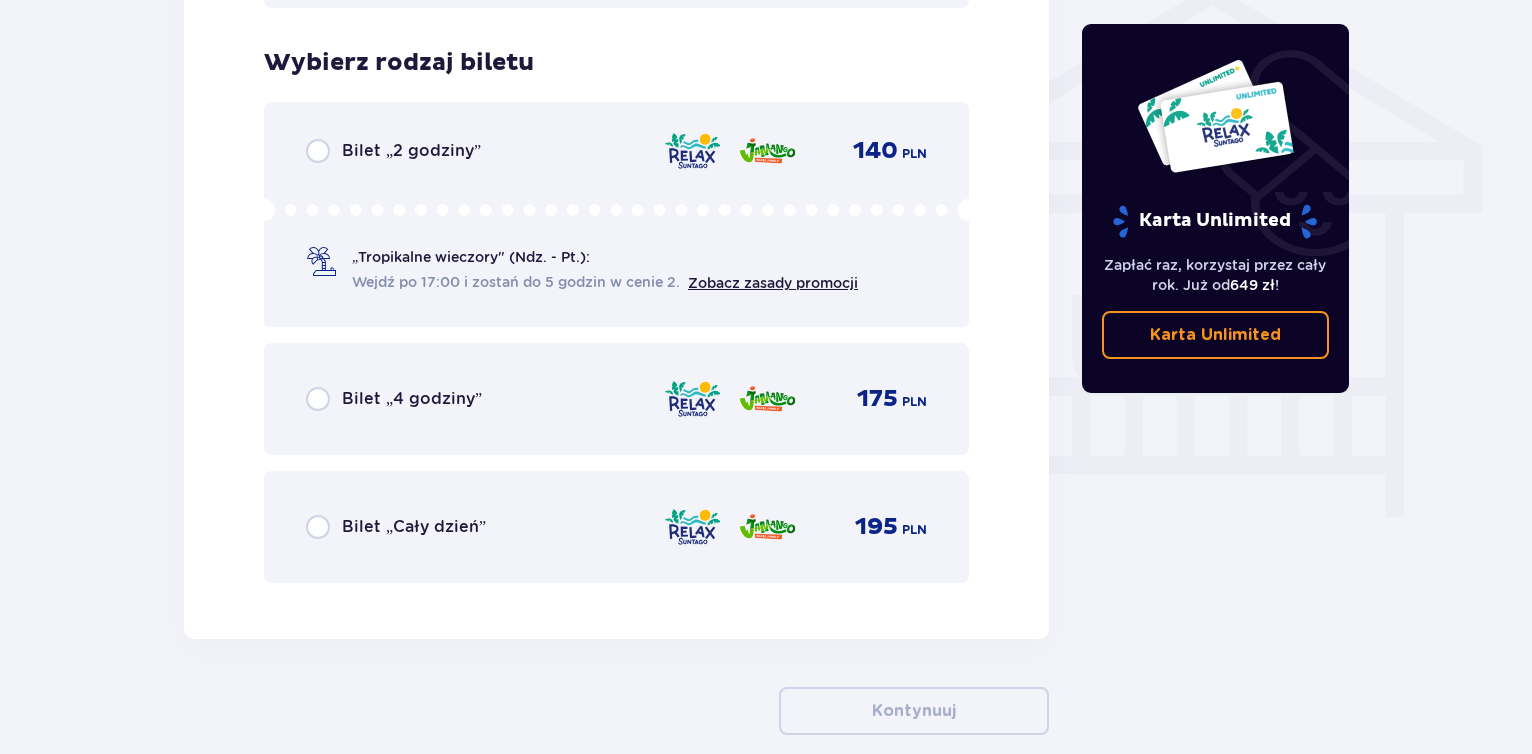 scroll, scrollTop: 1740, scrollLeft: 0, axis: vertical 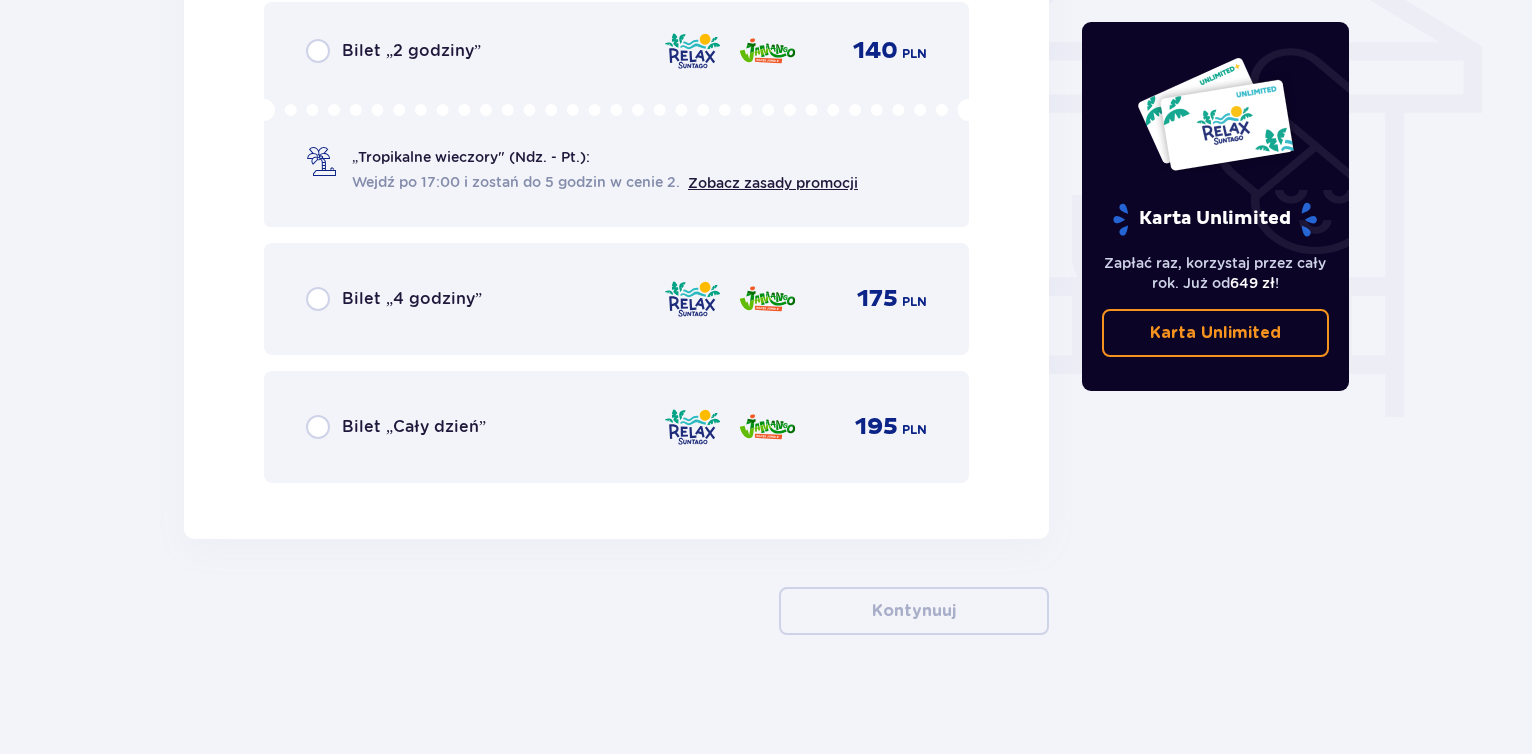 click on "195 PLN" at bounding box center [795, 427] 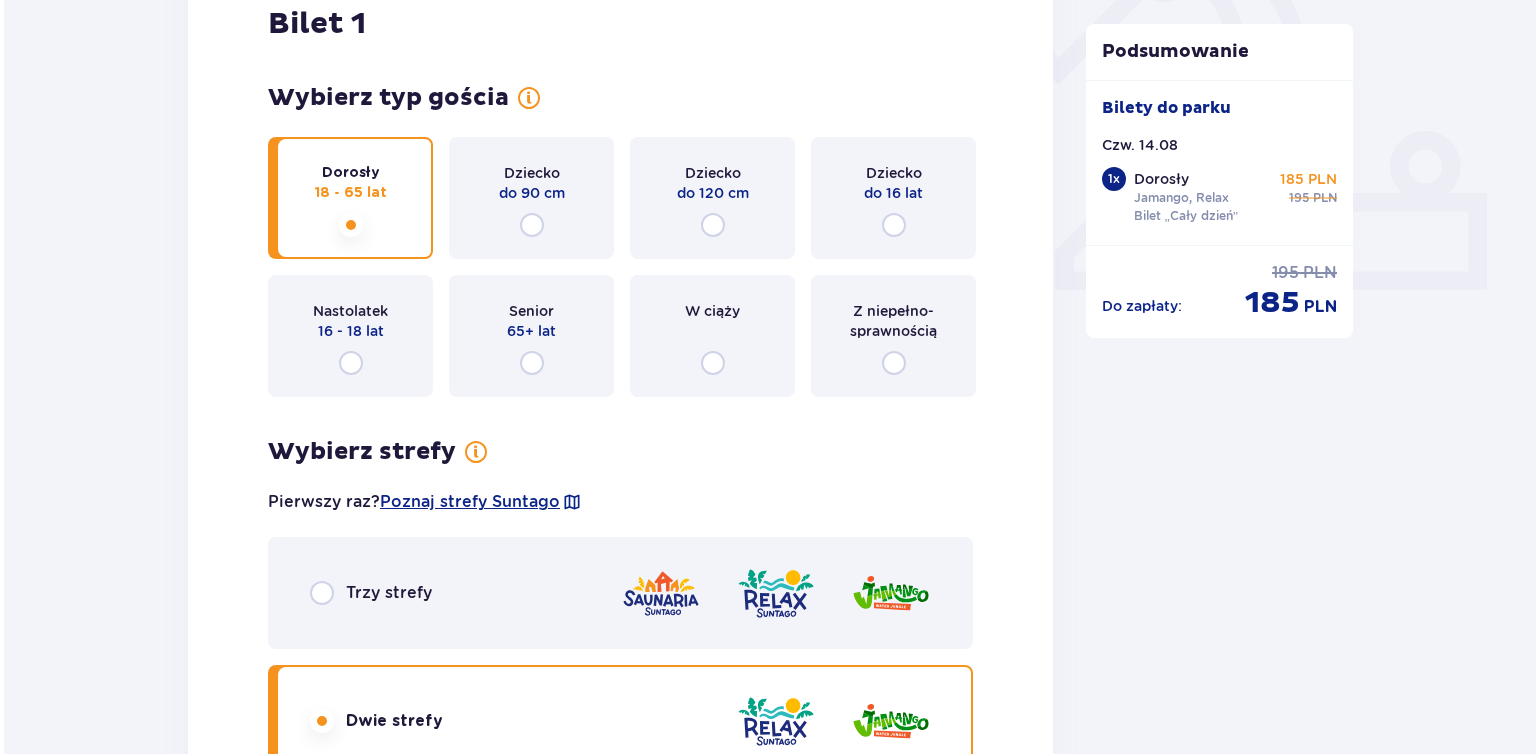 scroll, scrollTop: 443, scrollLeft: 0, axis: vertical 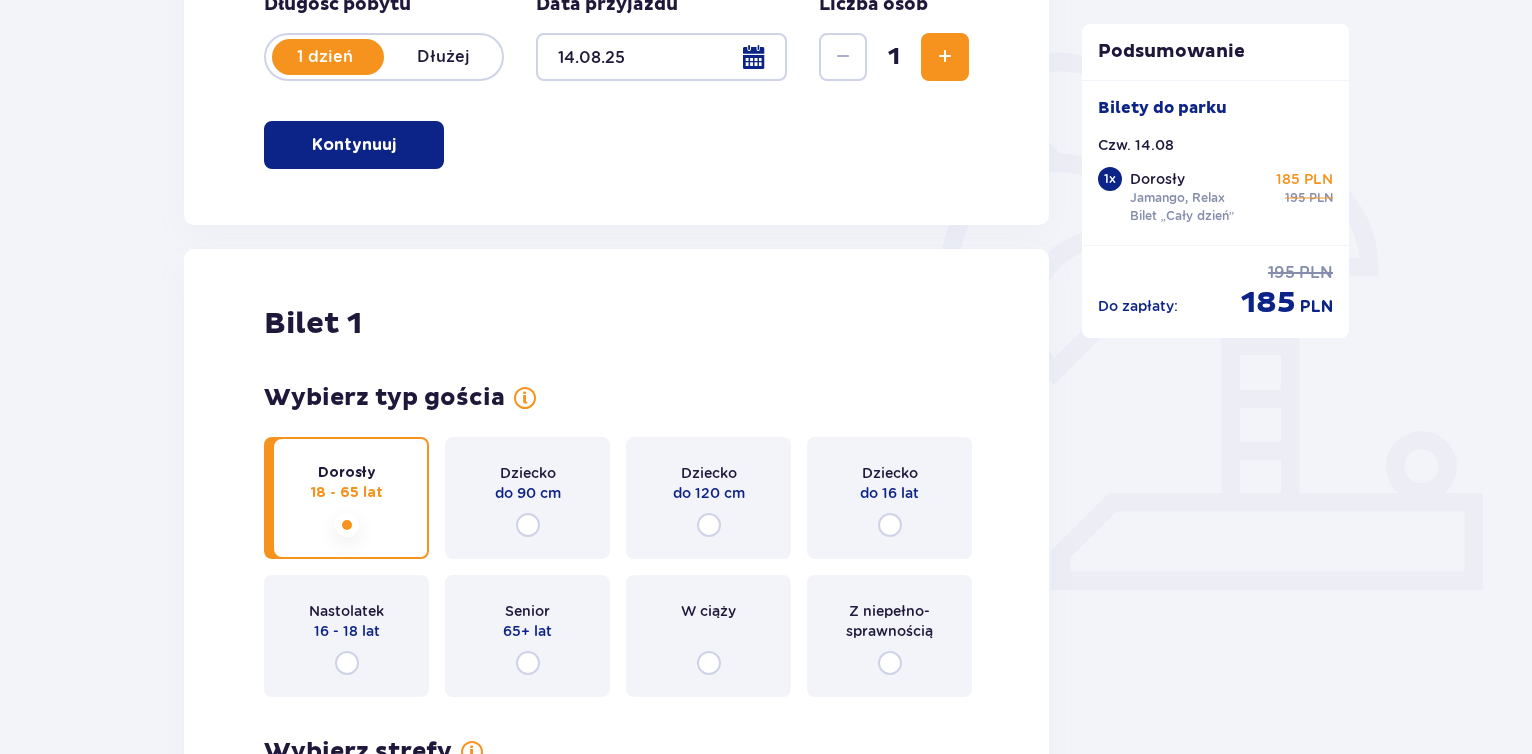 click at bounding box center [661, 57] 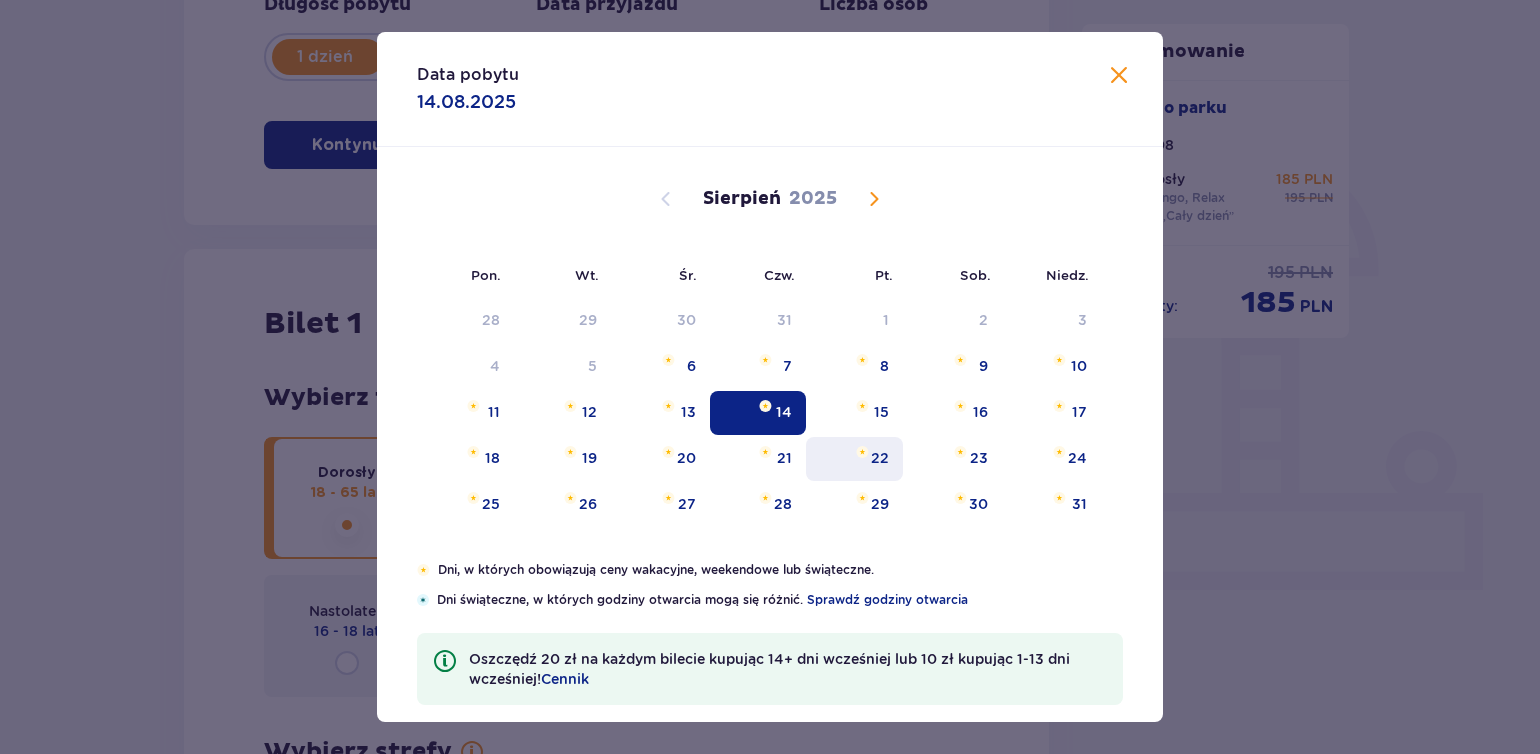 click on "22" at bounding box center (880, 458) 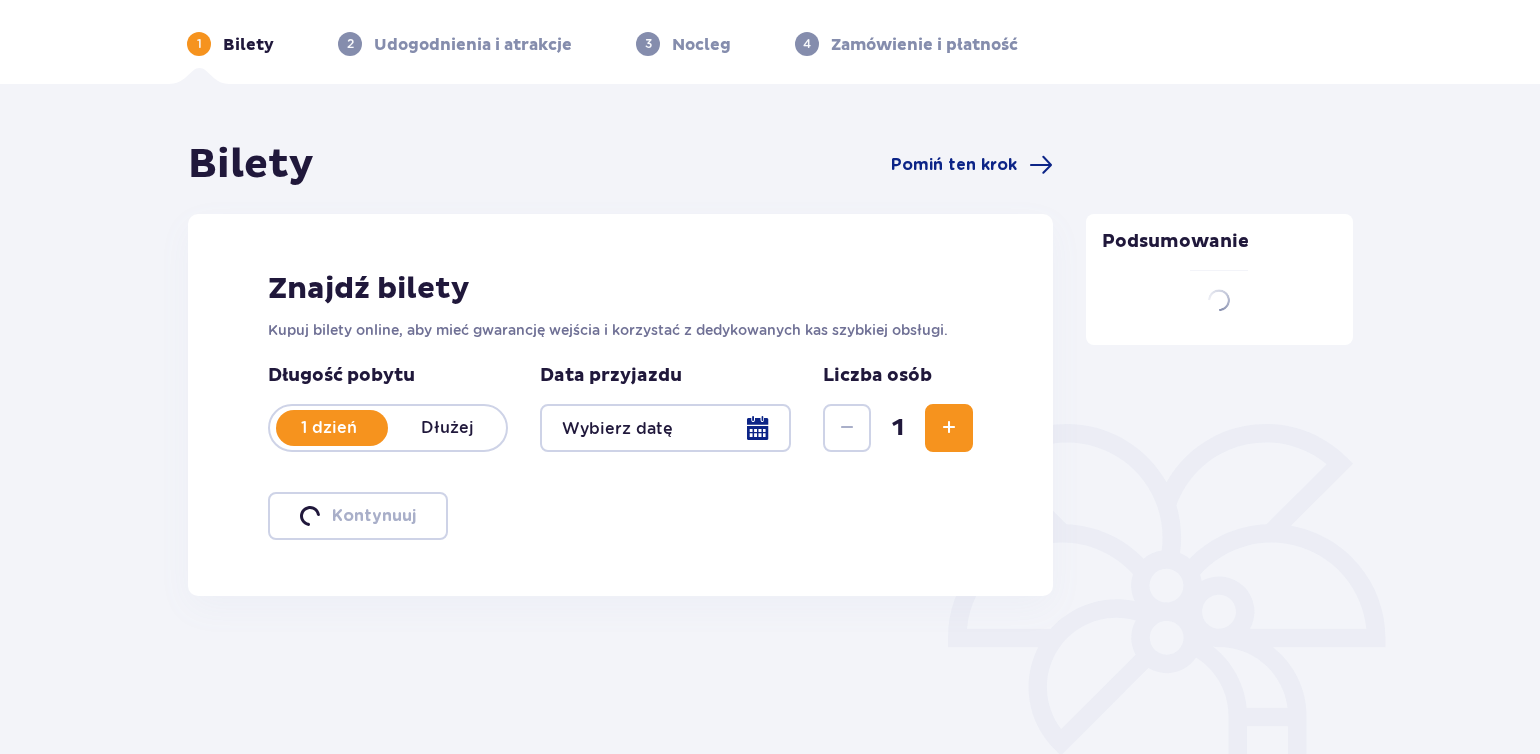 scroll, scrollTop: 72, scrollLeft: 0, axis: vertical 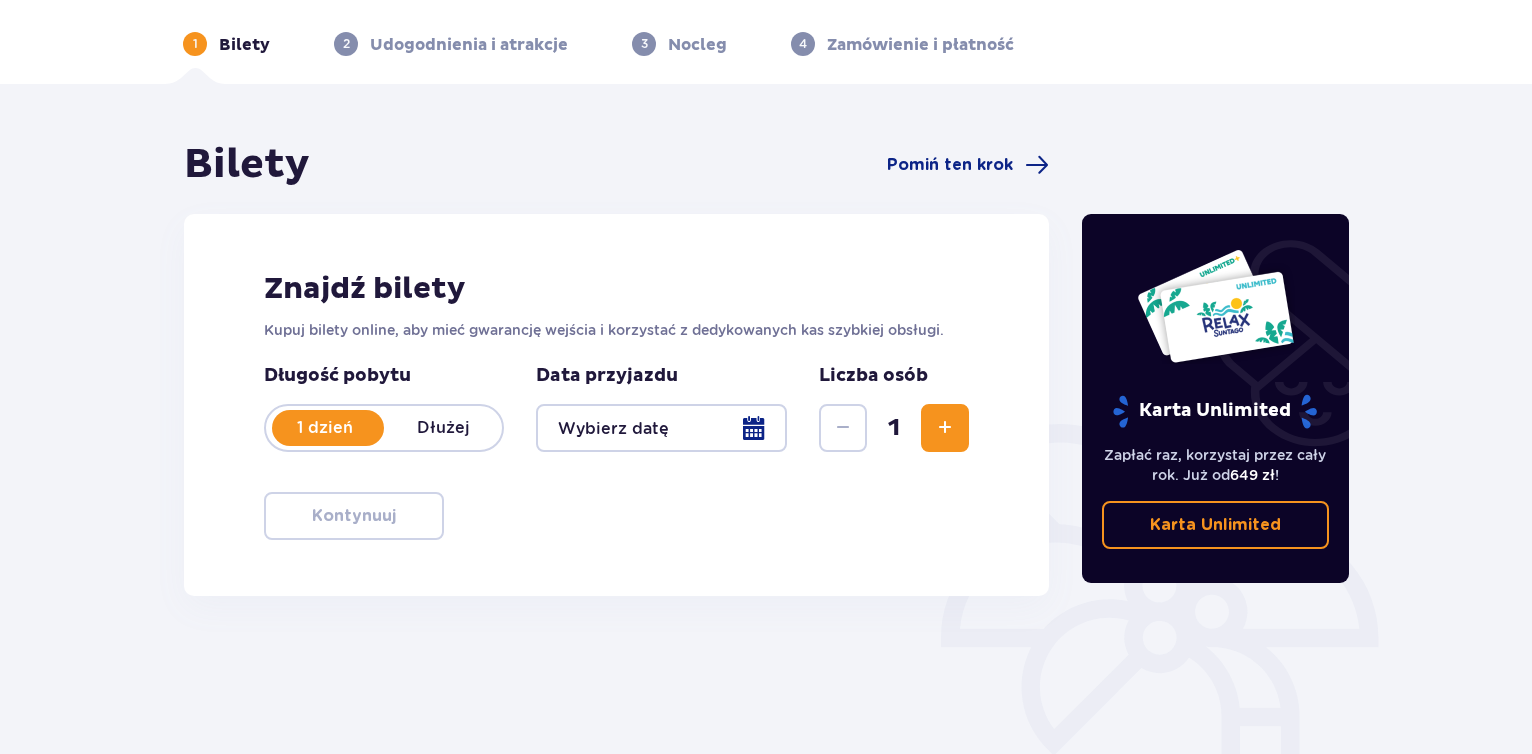 click at bounding box center [661, 428] 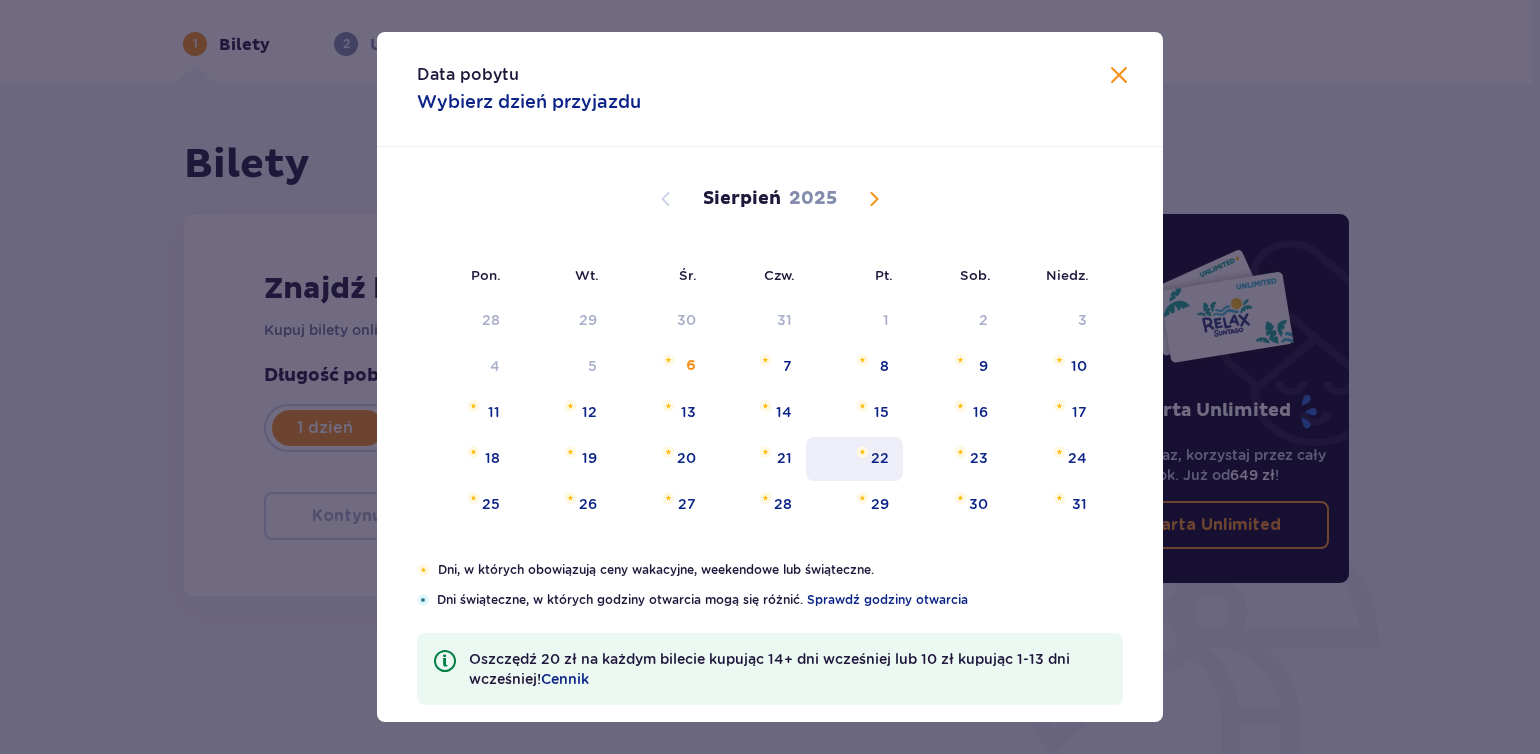 click on "22" at bounding box center [880, 458] 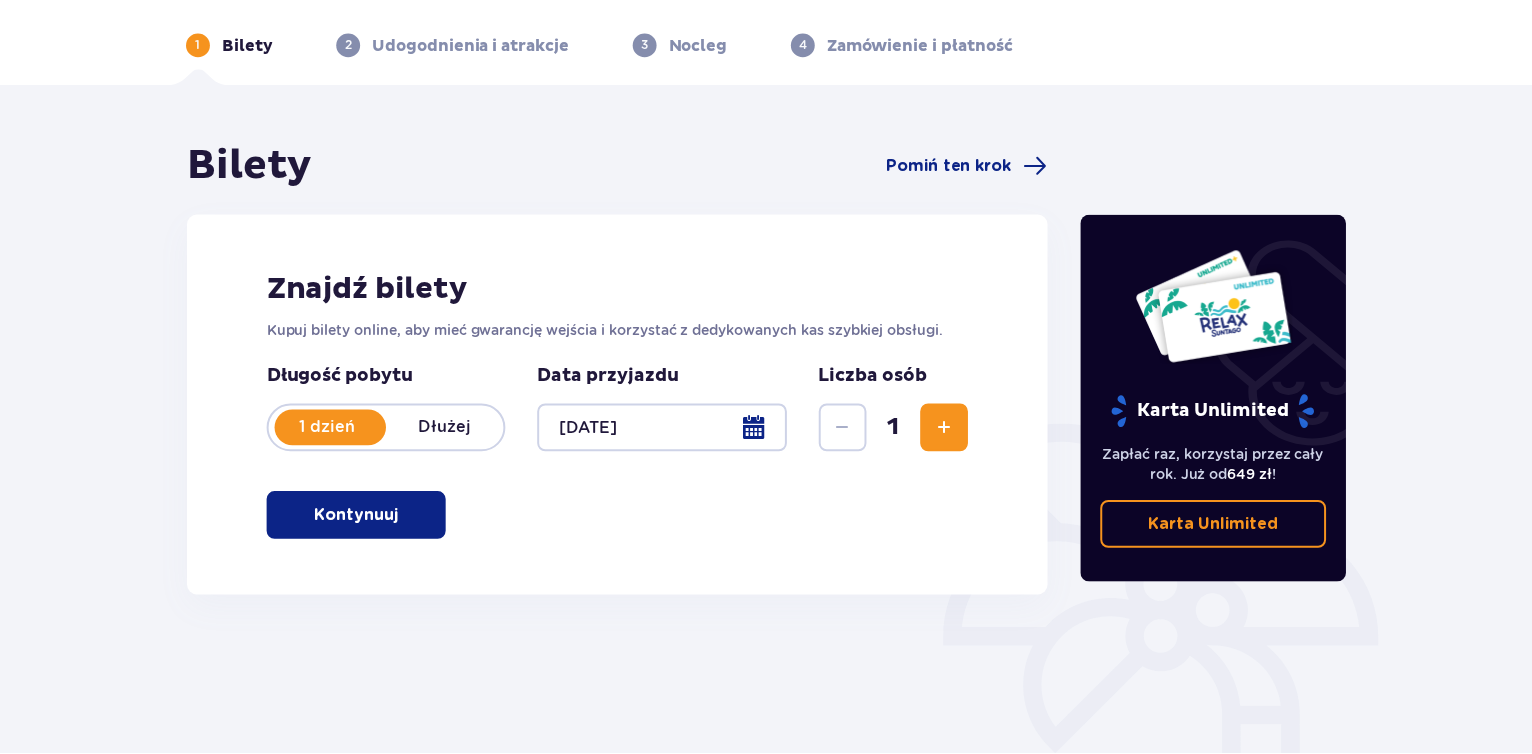 scroll, scrollTop: 264, scrollLeft: 0, axis: vertical 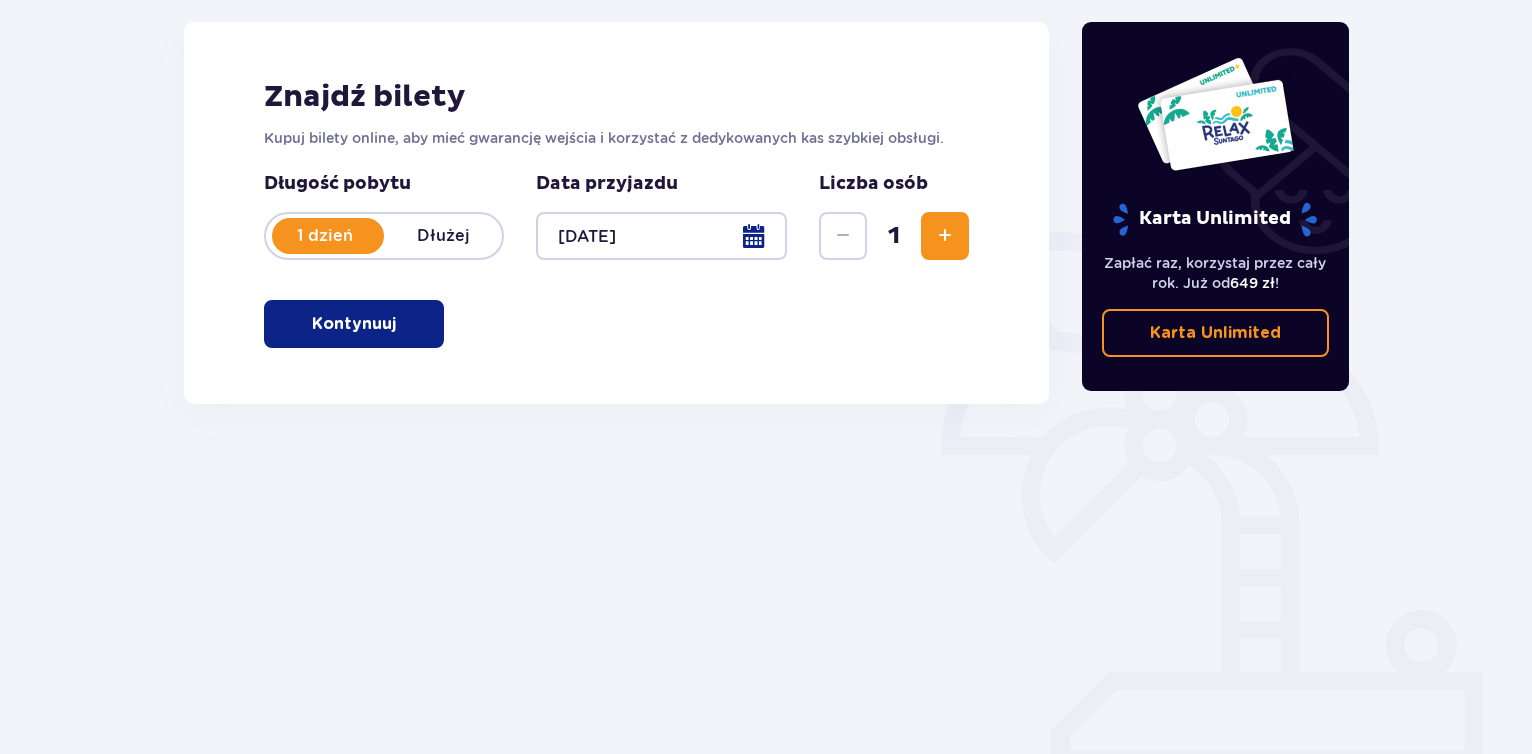 click at bounding box center (400, 324) 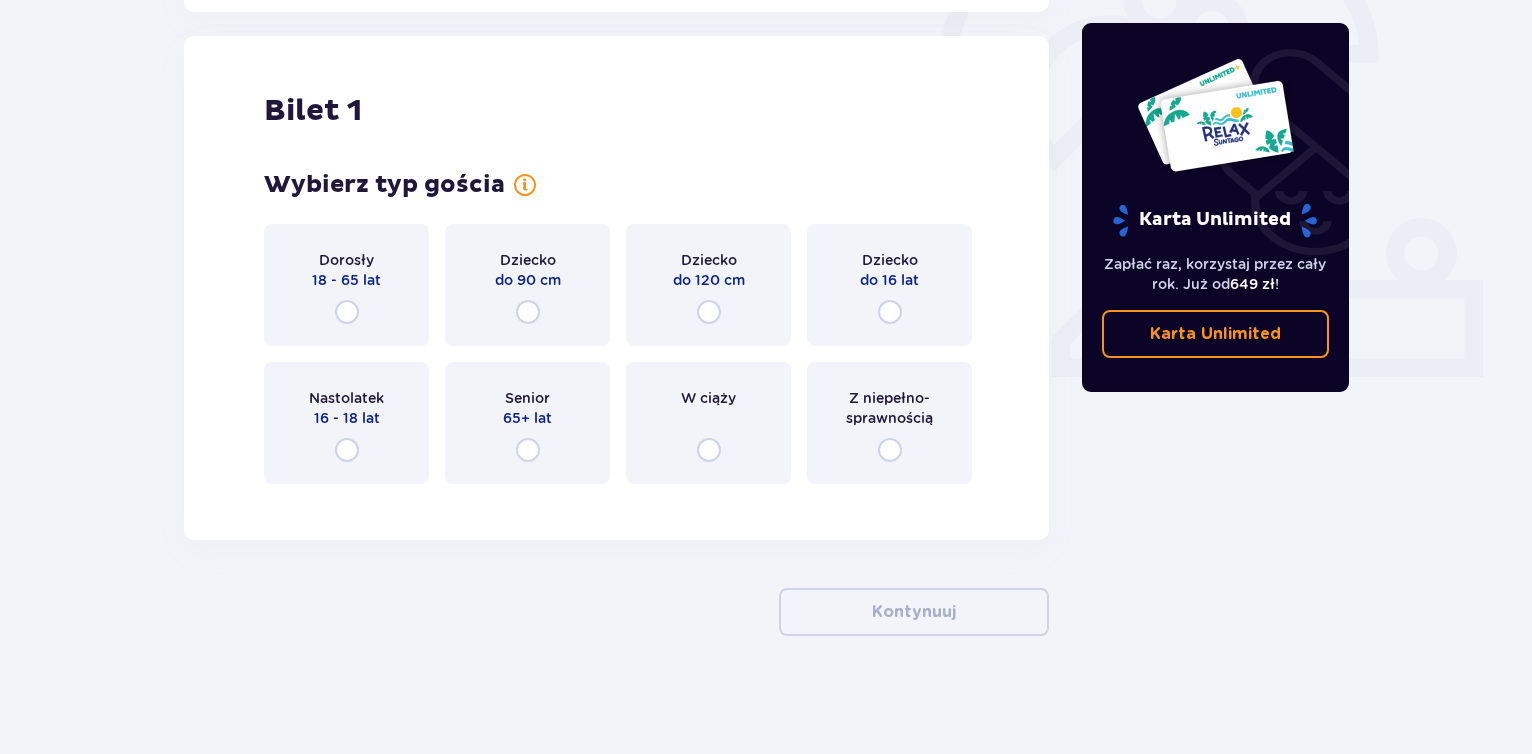 scroll, scrollTop: 657, scrollLeft: 0, axis: vertical 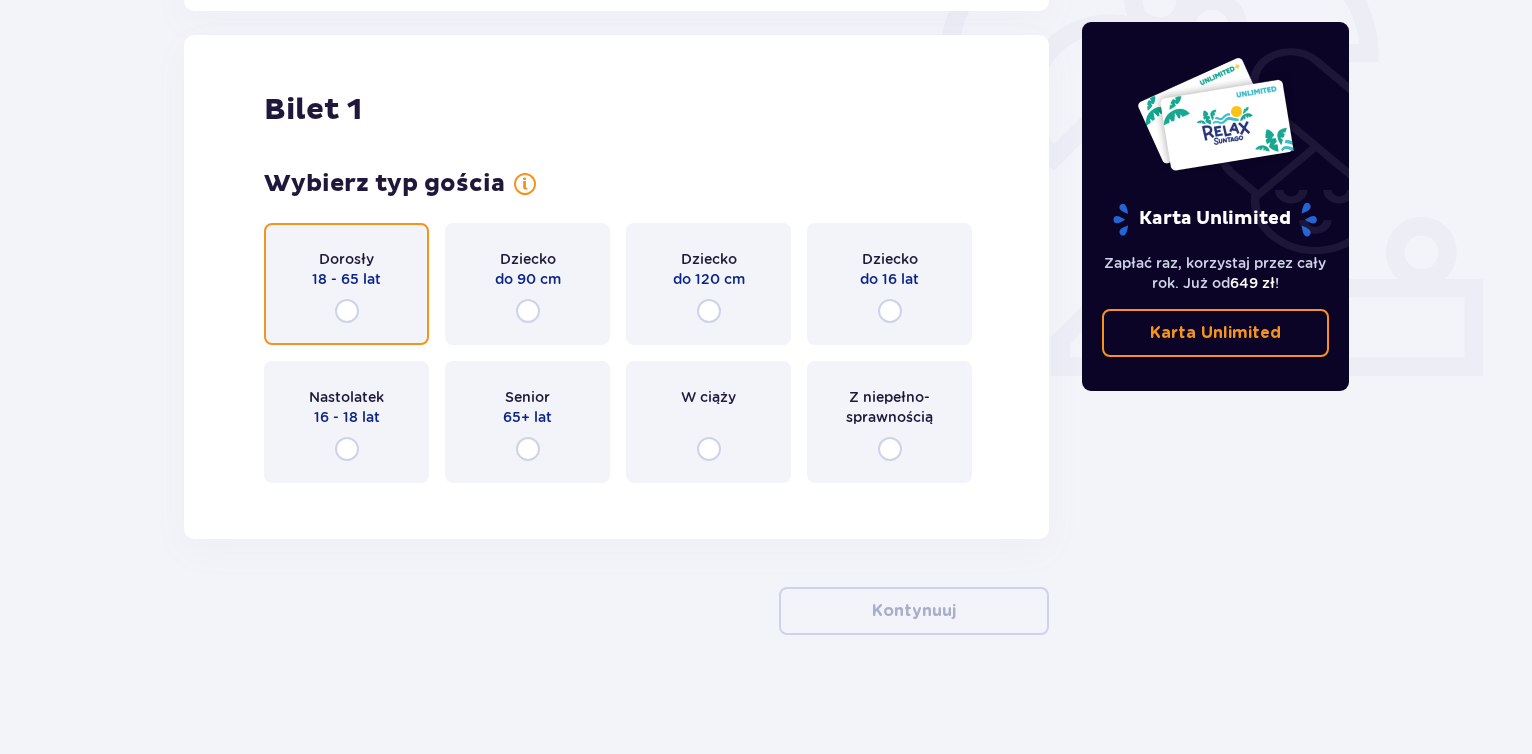 click at bounding box center (347, 311) 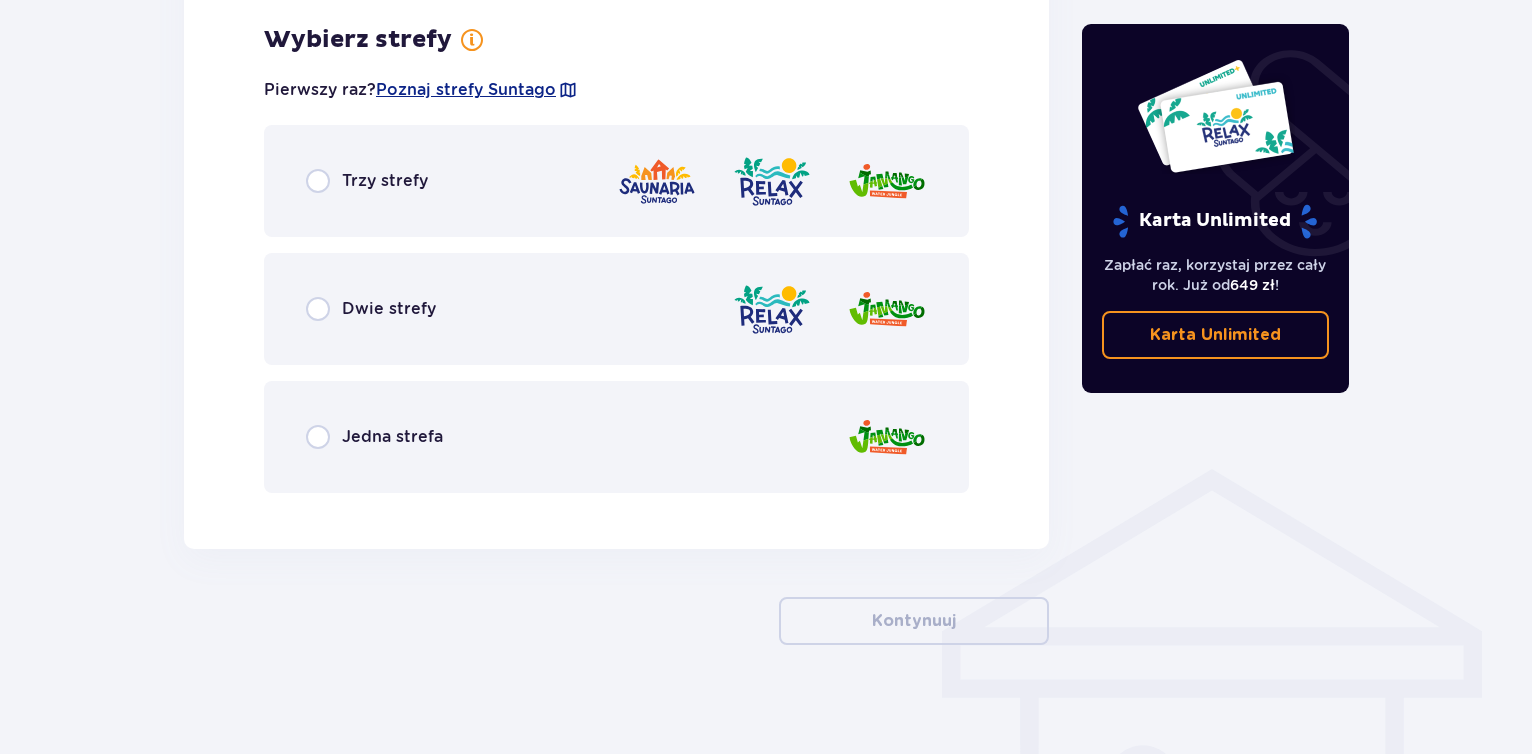 scroll, scrollTop: 1156, scrollLeft: 0, axis: vertical 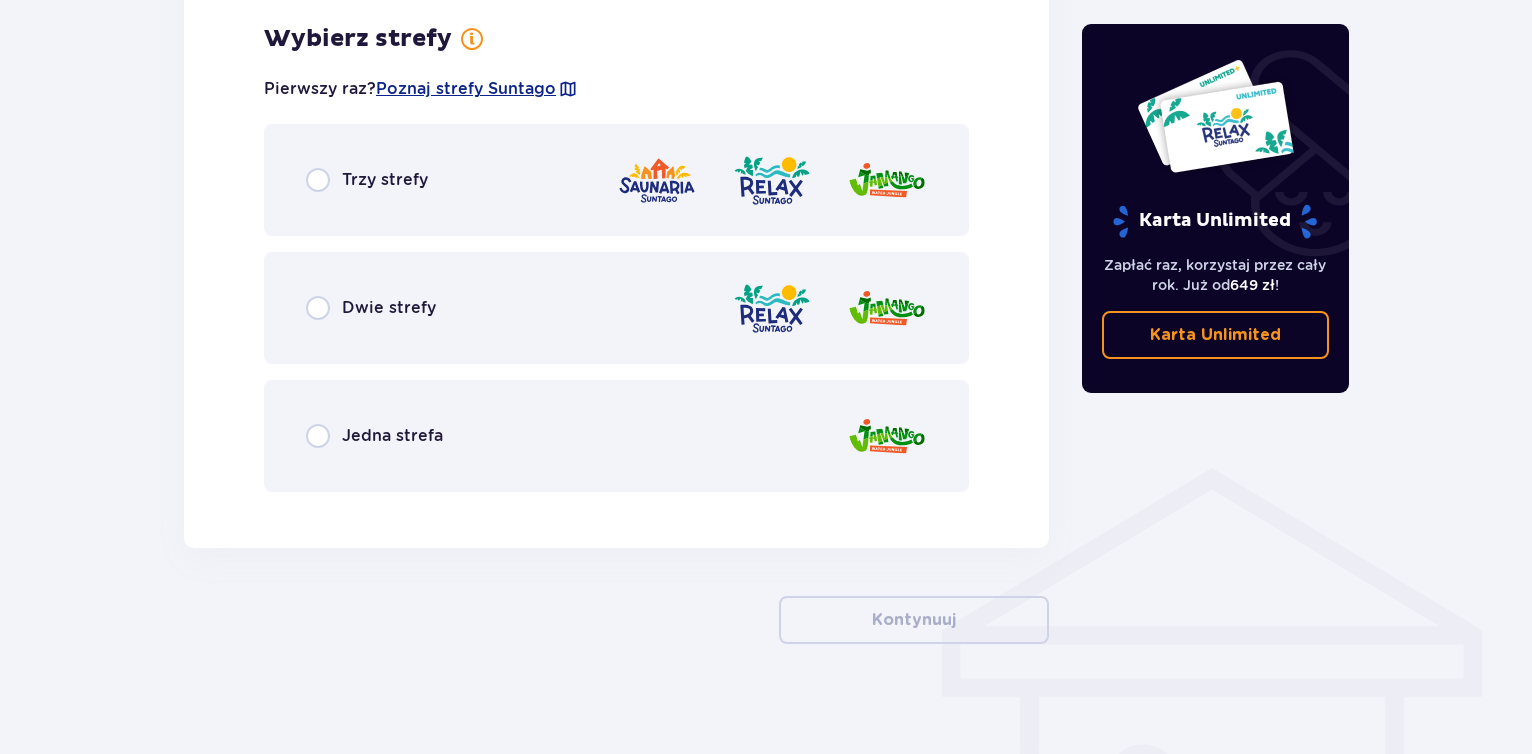 click at bounding box center [829, 308] 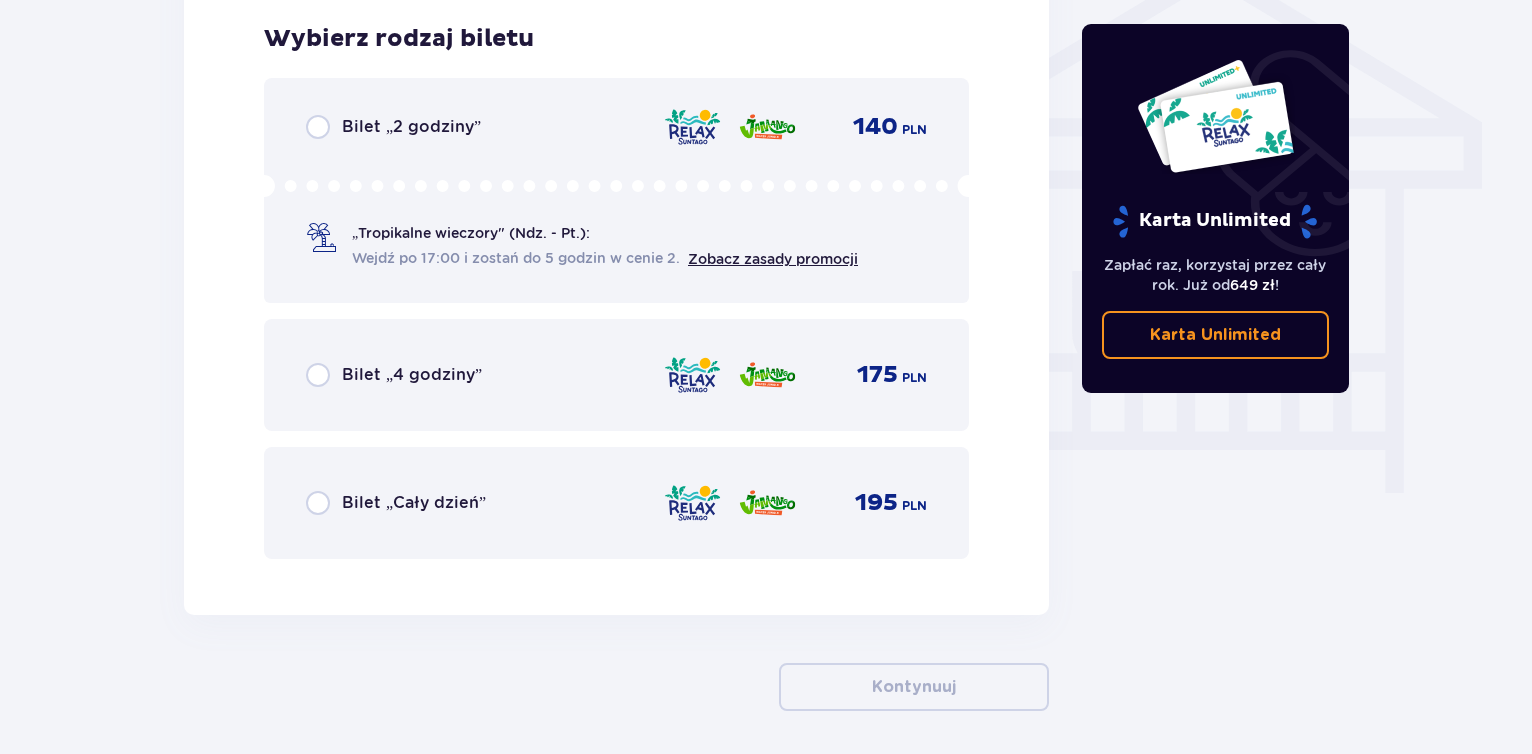 scroll, scrollTop: 1740, scrollLeft: 0, axis: vertical 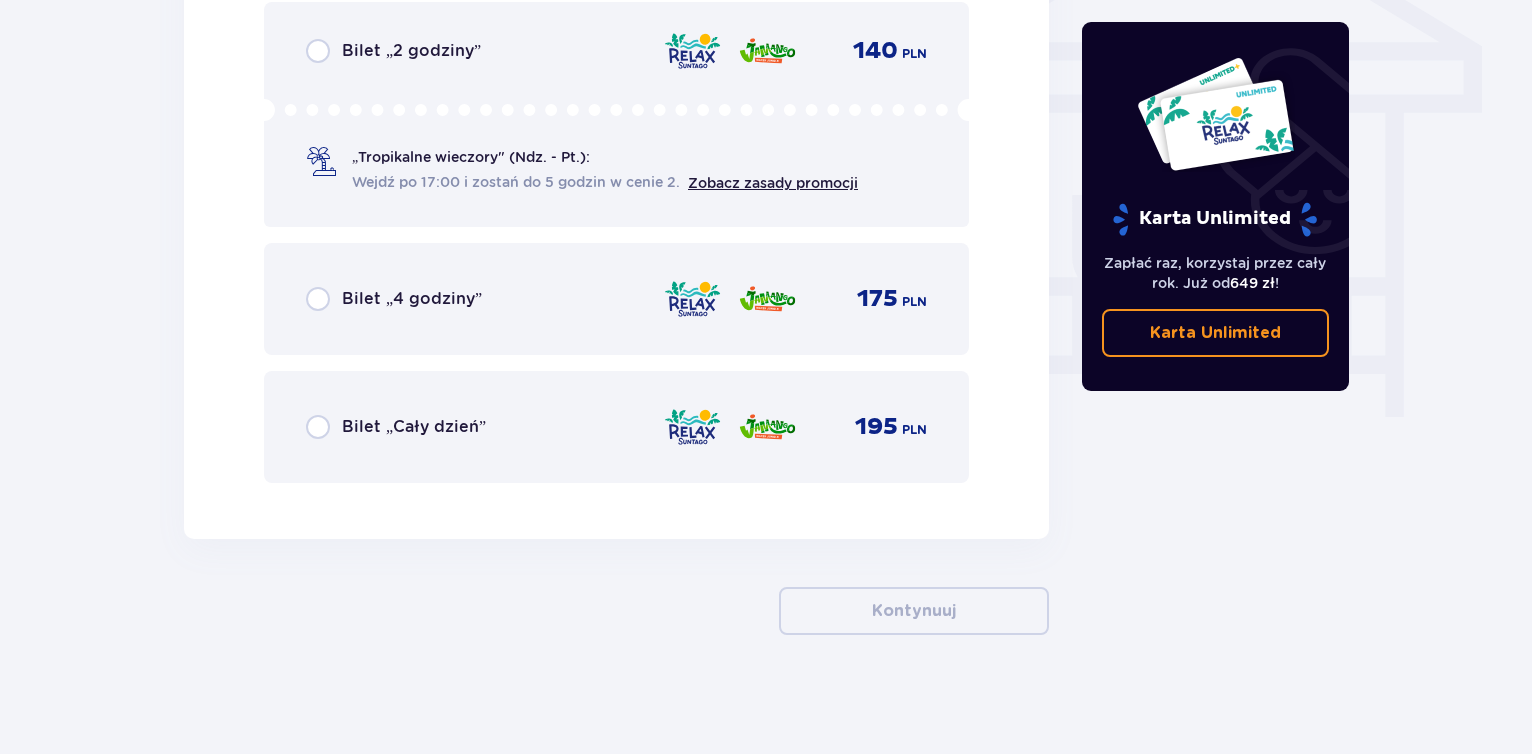 click at bounding box center [767, 427] 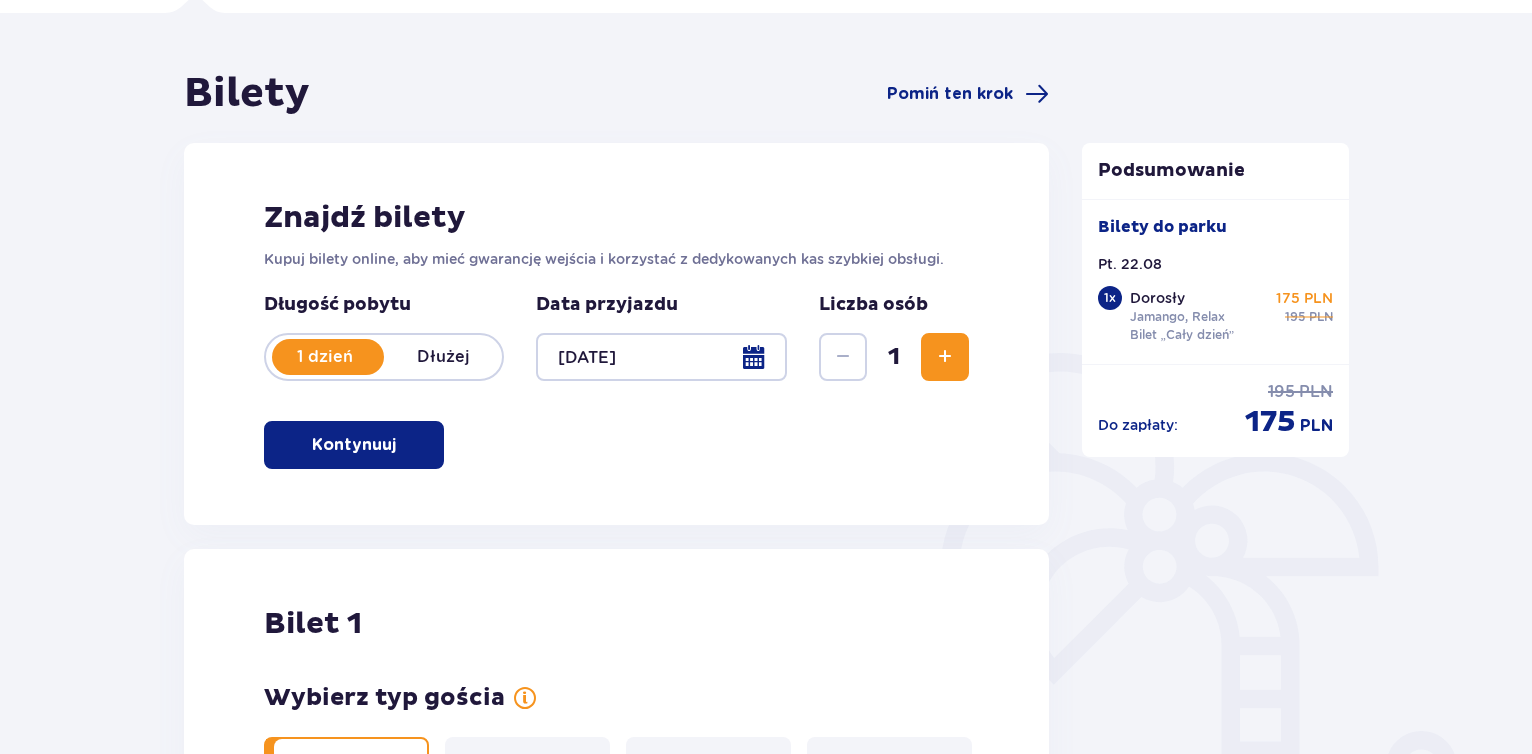 scroll, scrollTop: 0, scrollLeft: 0, axis: both 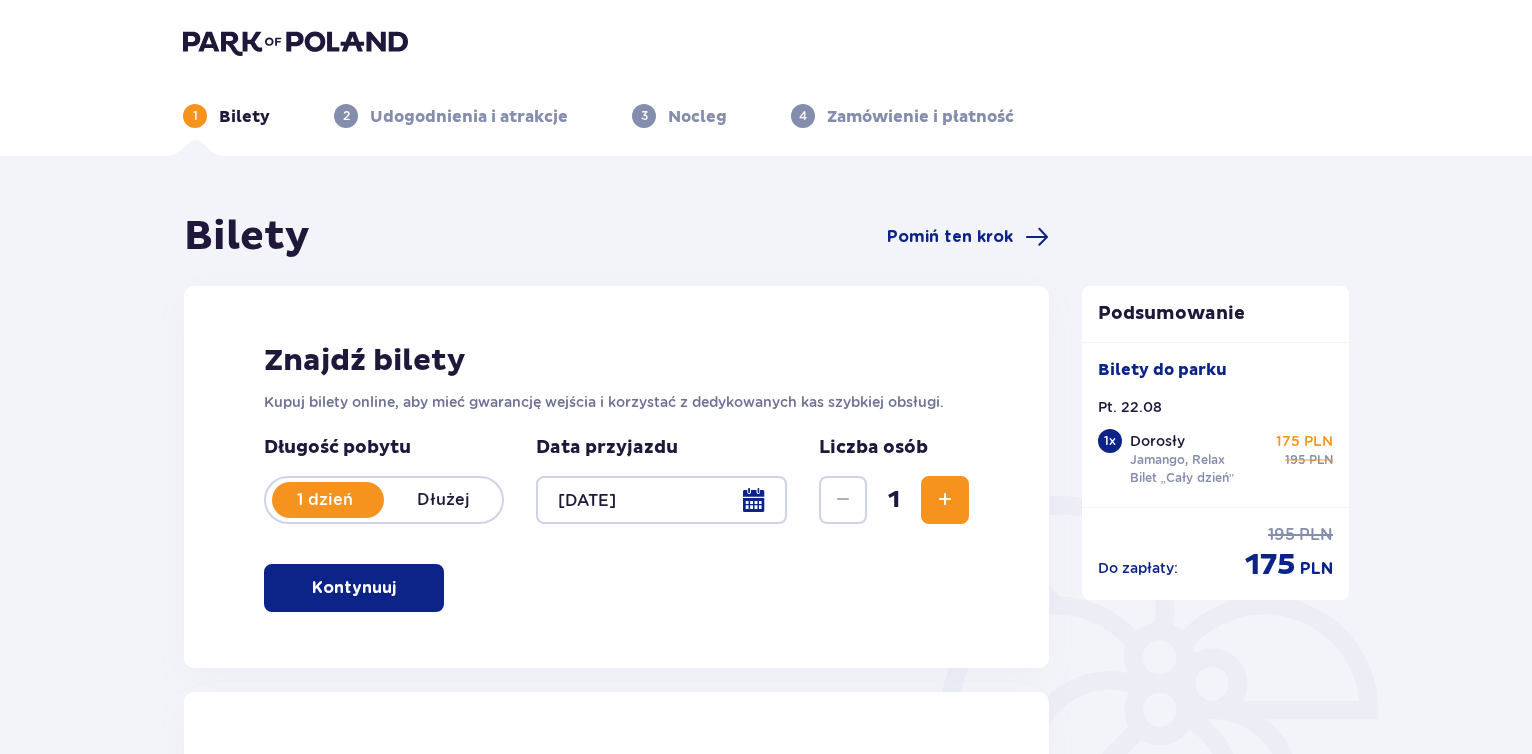click at bounding box center (661, 500) 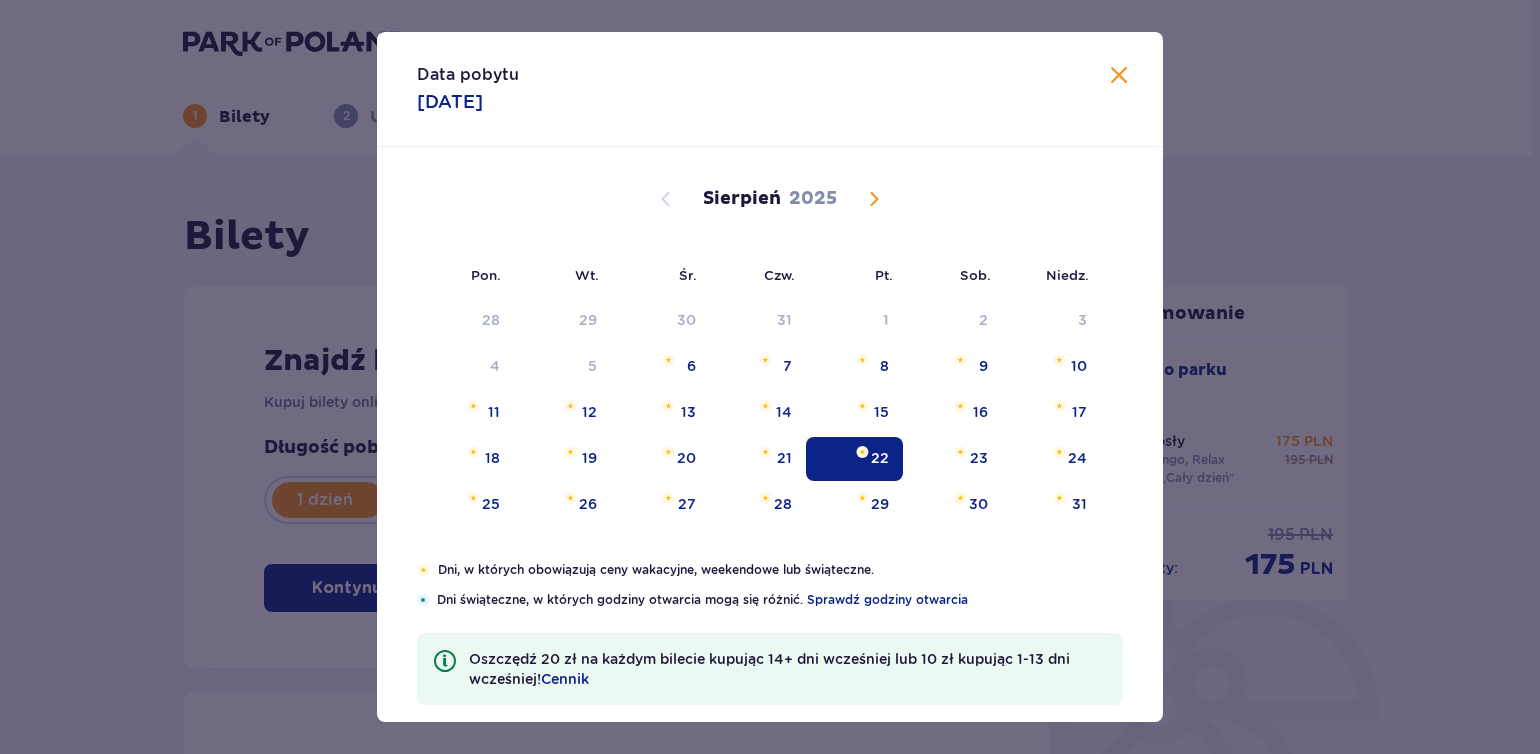 click at bounding box center (862, 452) 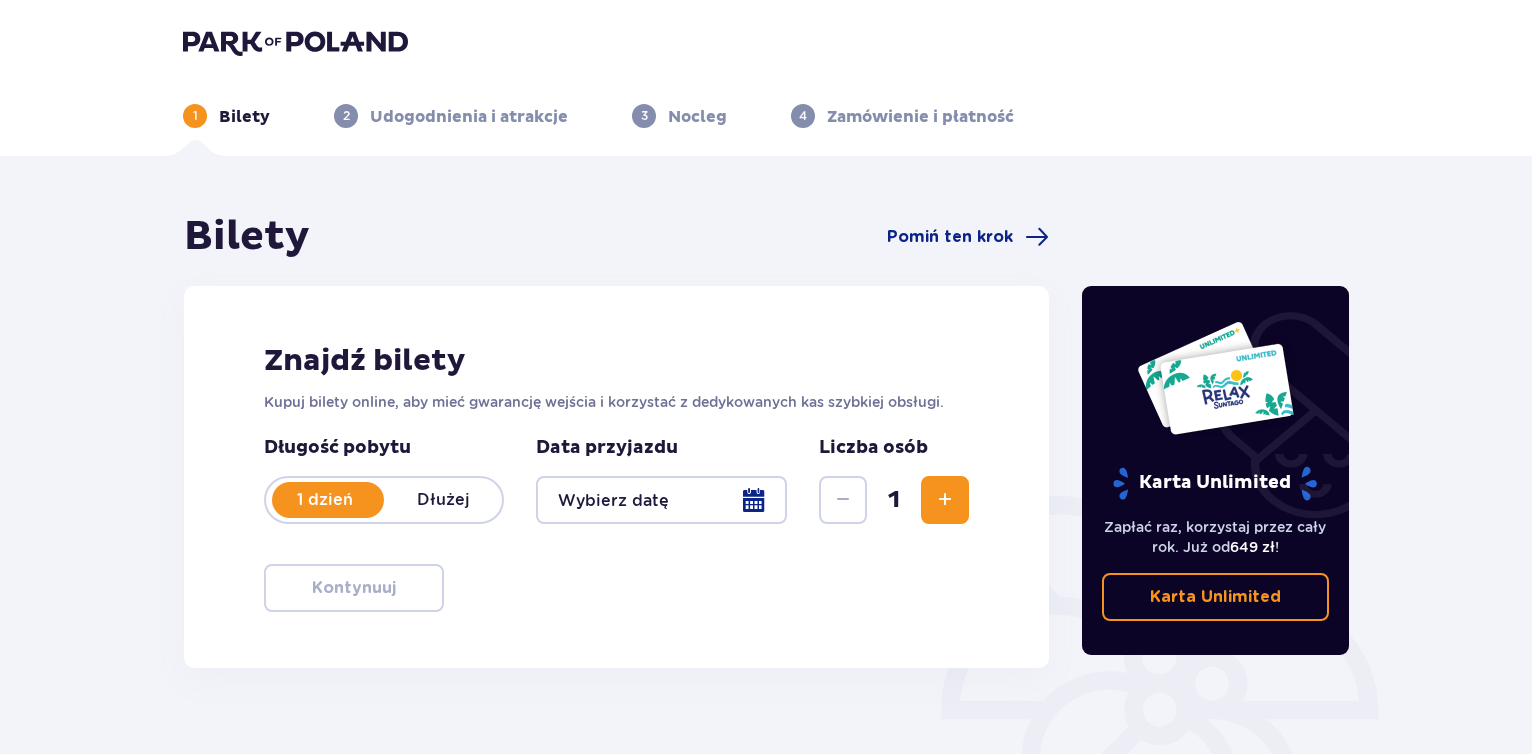 click at bounding box center (661, 500) 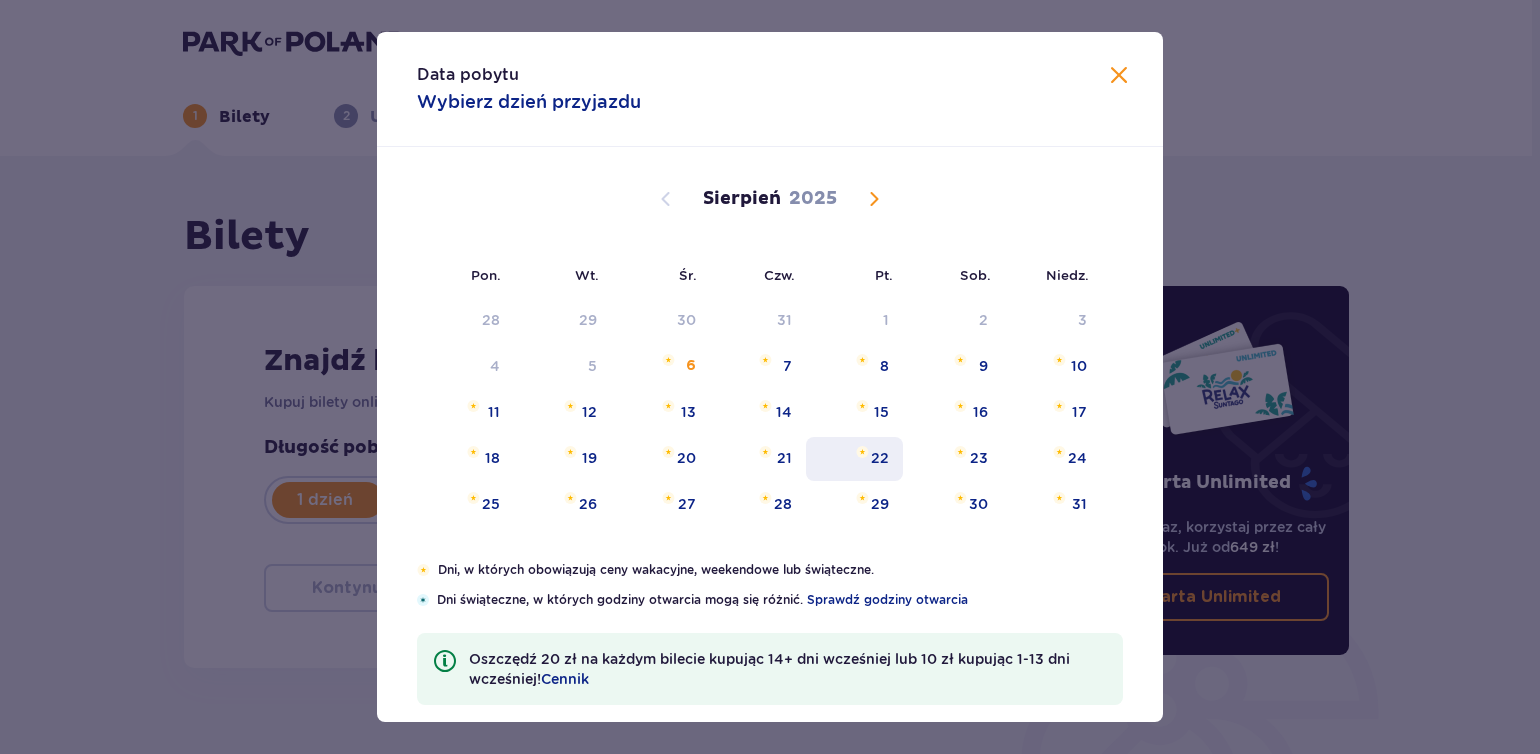 click on "22" at bounding box center [880, 458] 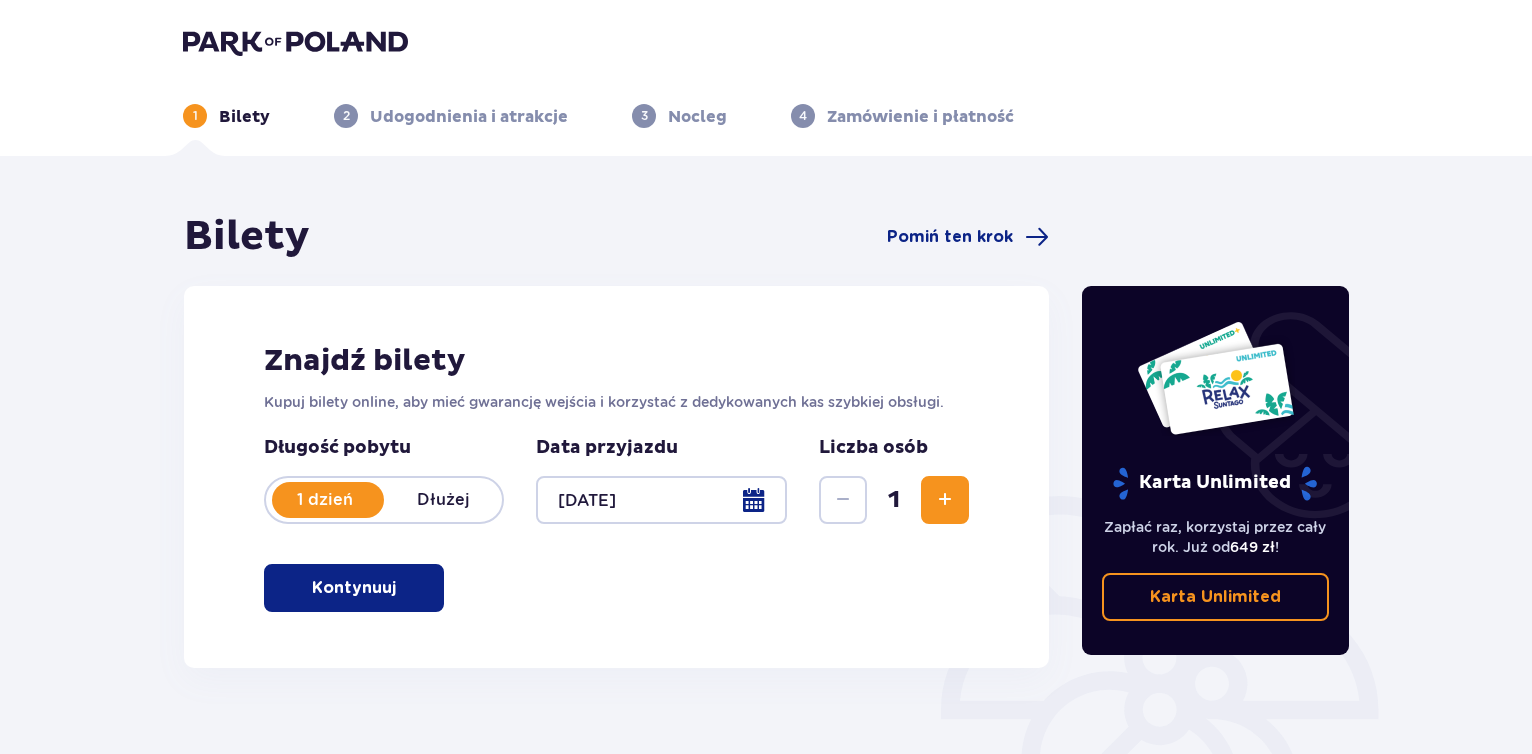 click at bounding box center [400, 588] 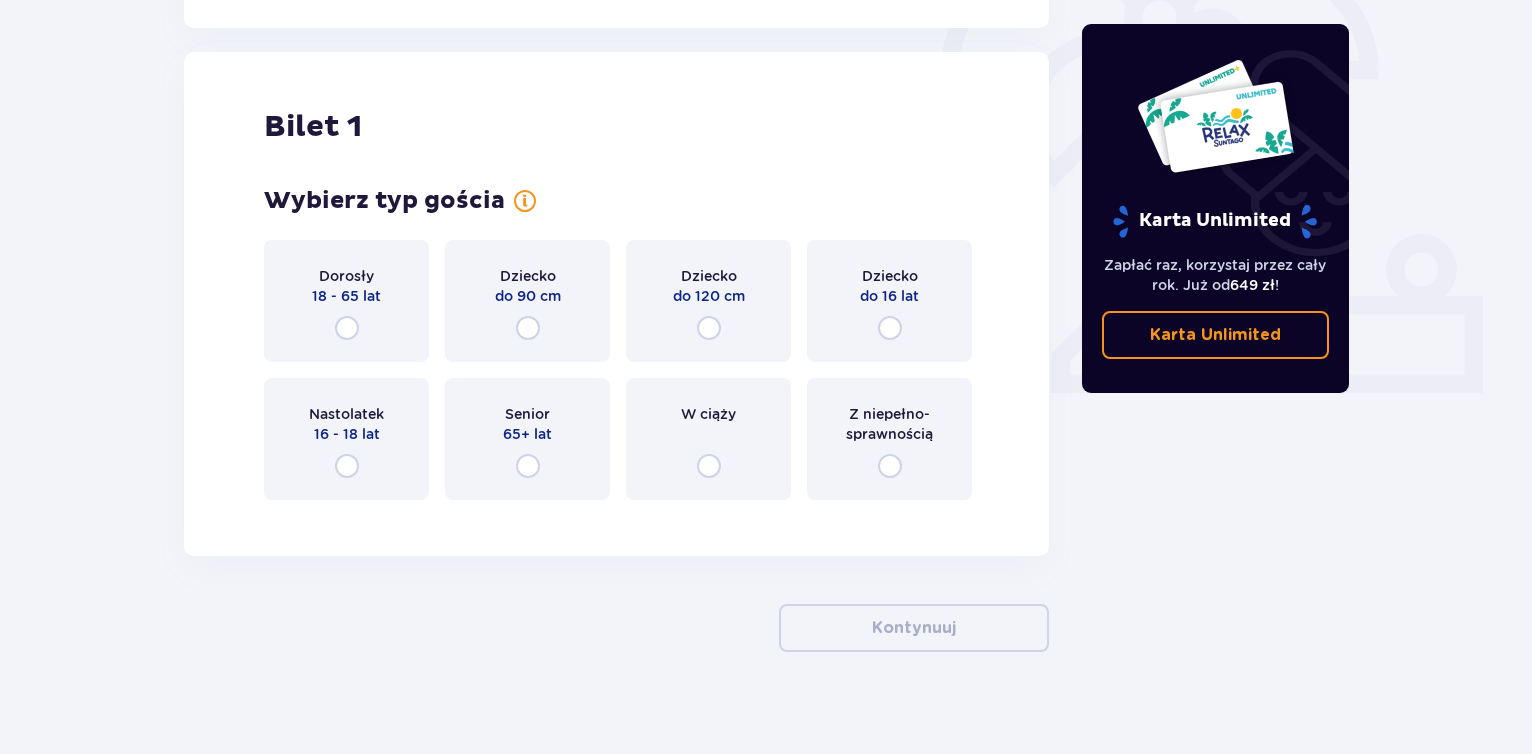 scroll, scrollTop: 657, scrollLeft: 0, axis: vertical 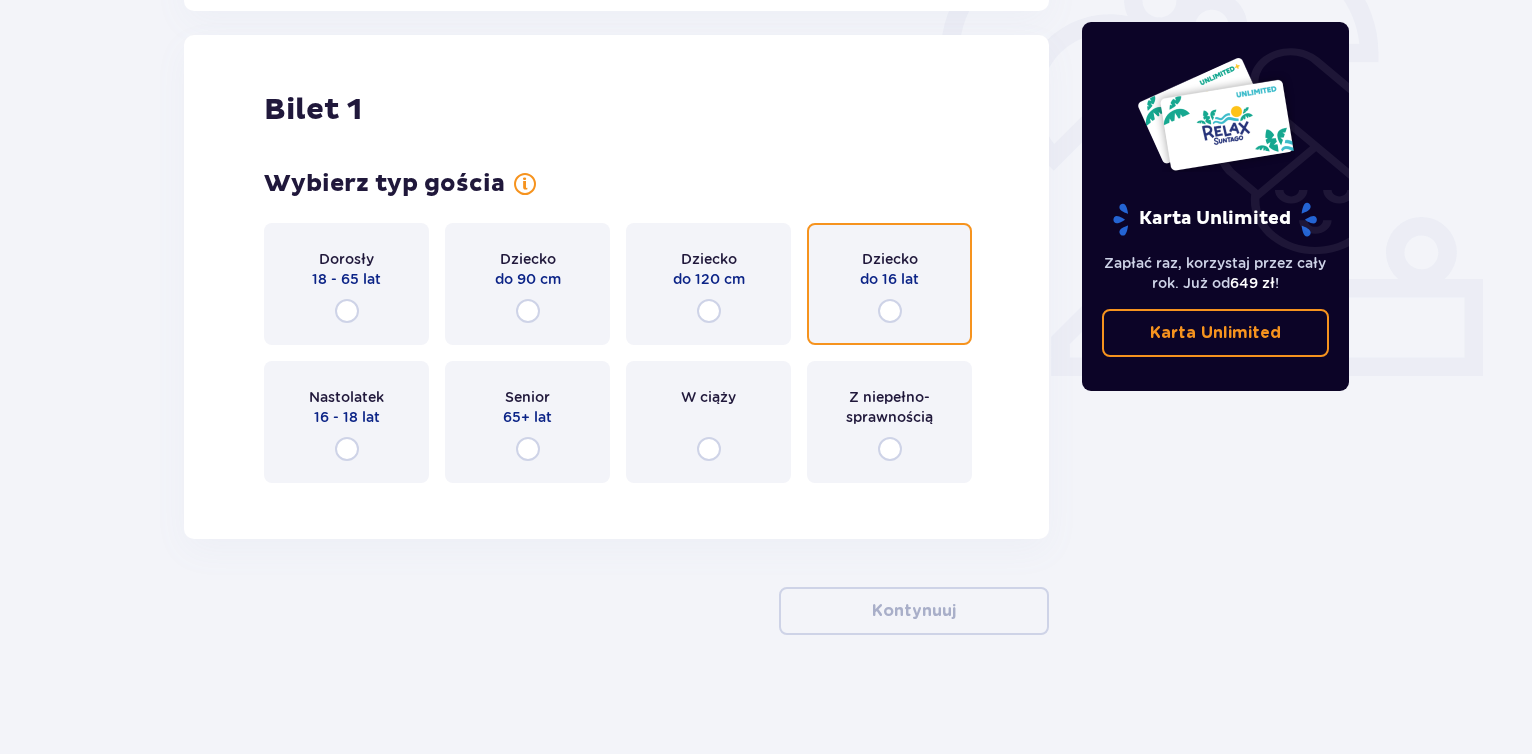 click at bounding box center (890, 311) 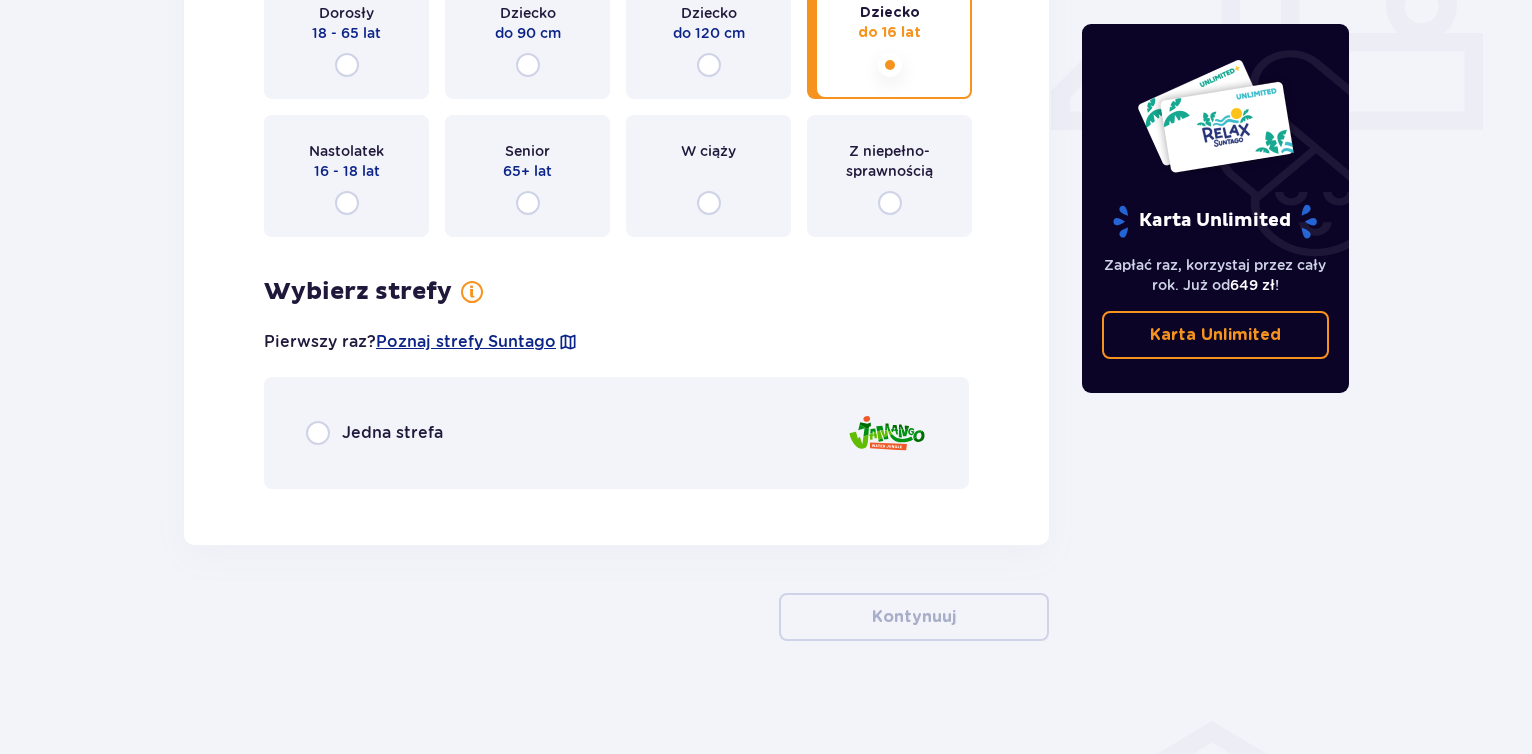 scroll, scrollTop: 909, scrollLeft: 0, axis: vertical 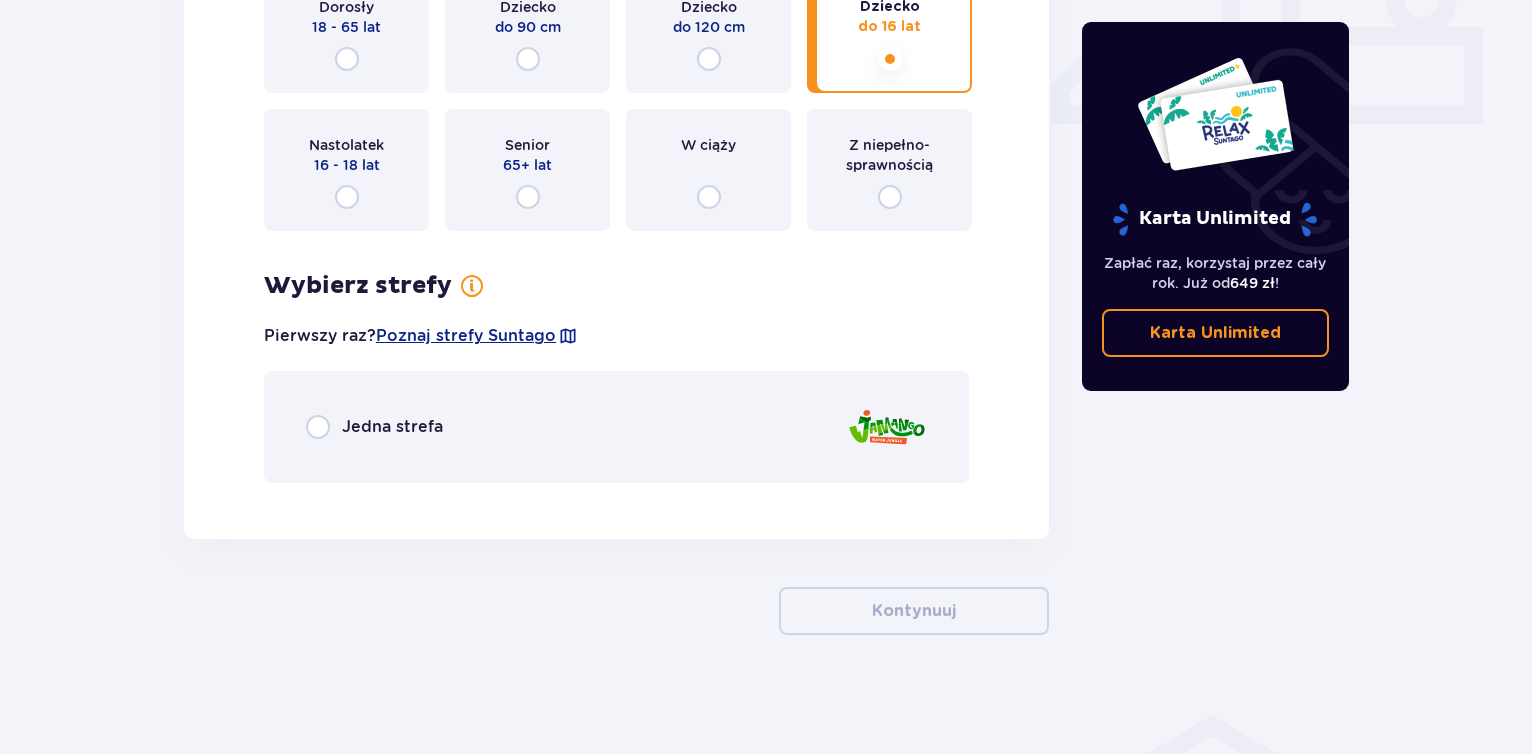 click on "Jedna strefa" at bounding box center [616, 427] 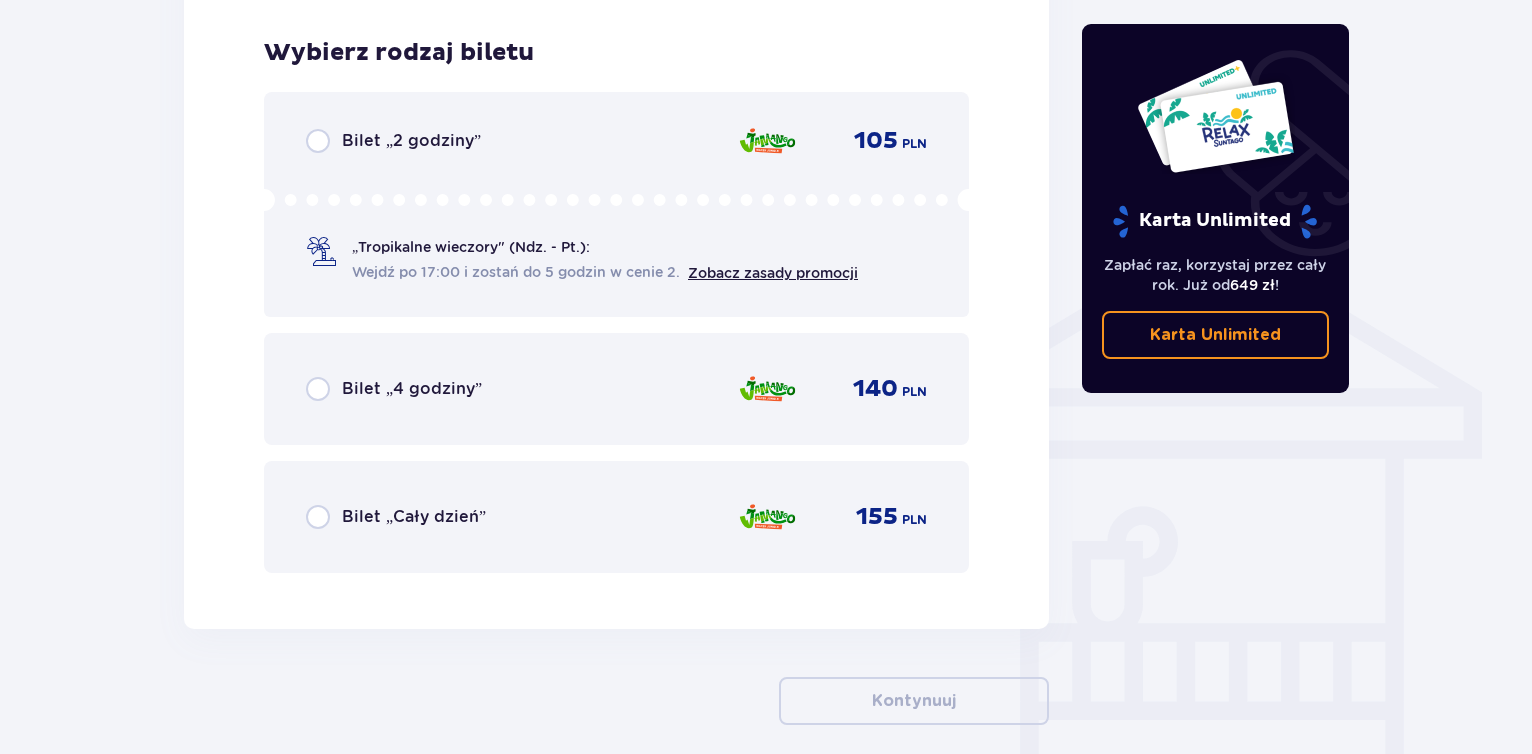 scroll, scrollTop: 1408, scrollLeft: 0, axis: vertical 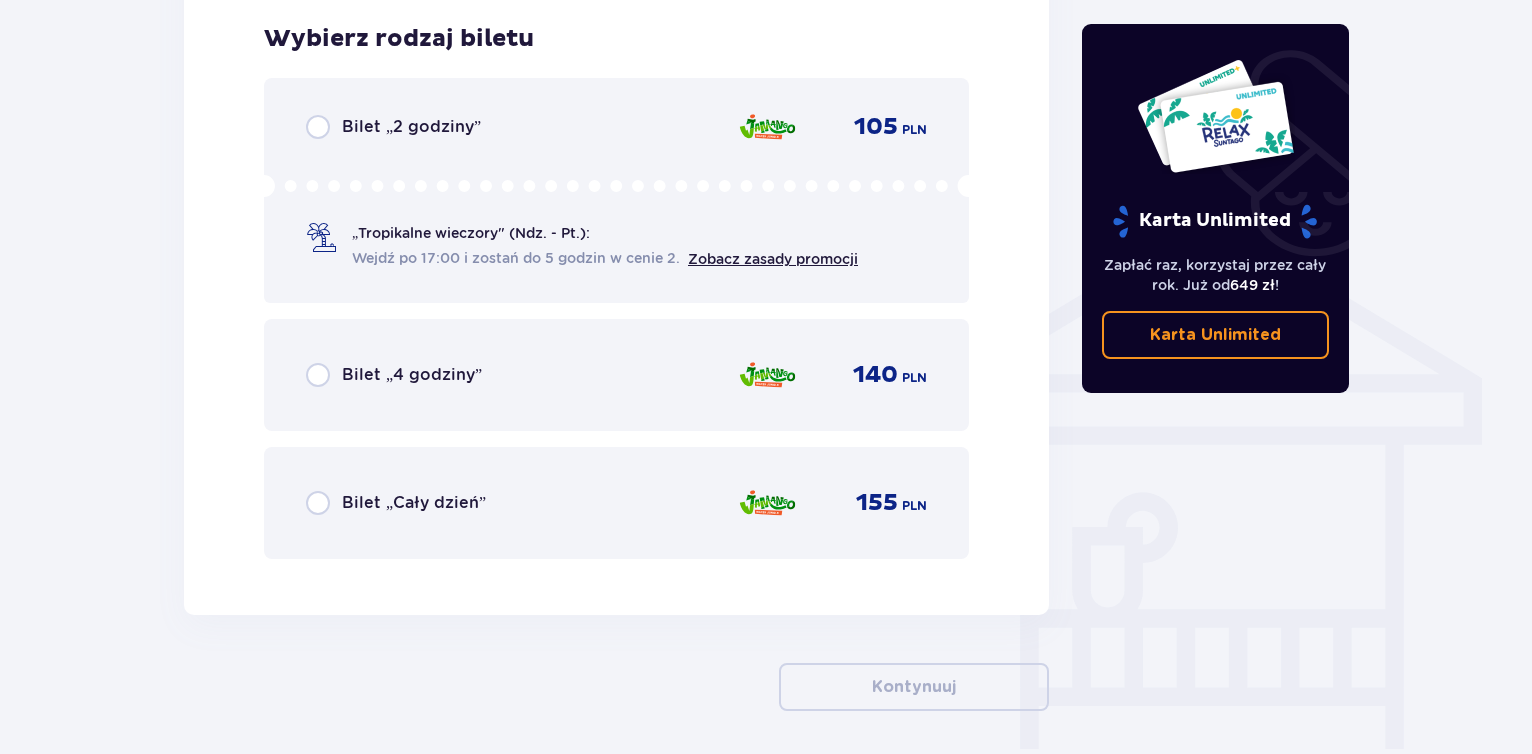 click on "155 PLN" at bounding box center [832, 503] 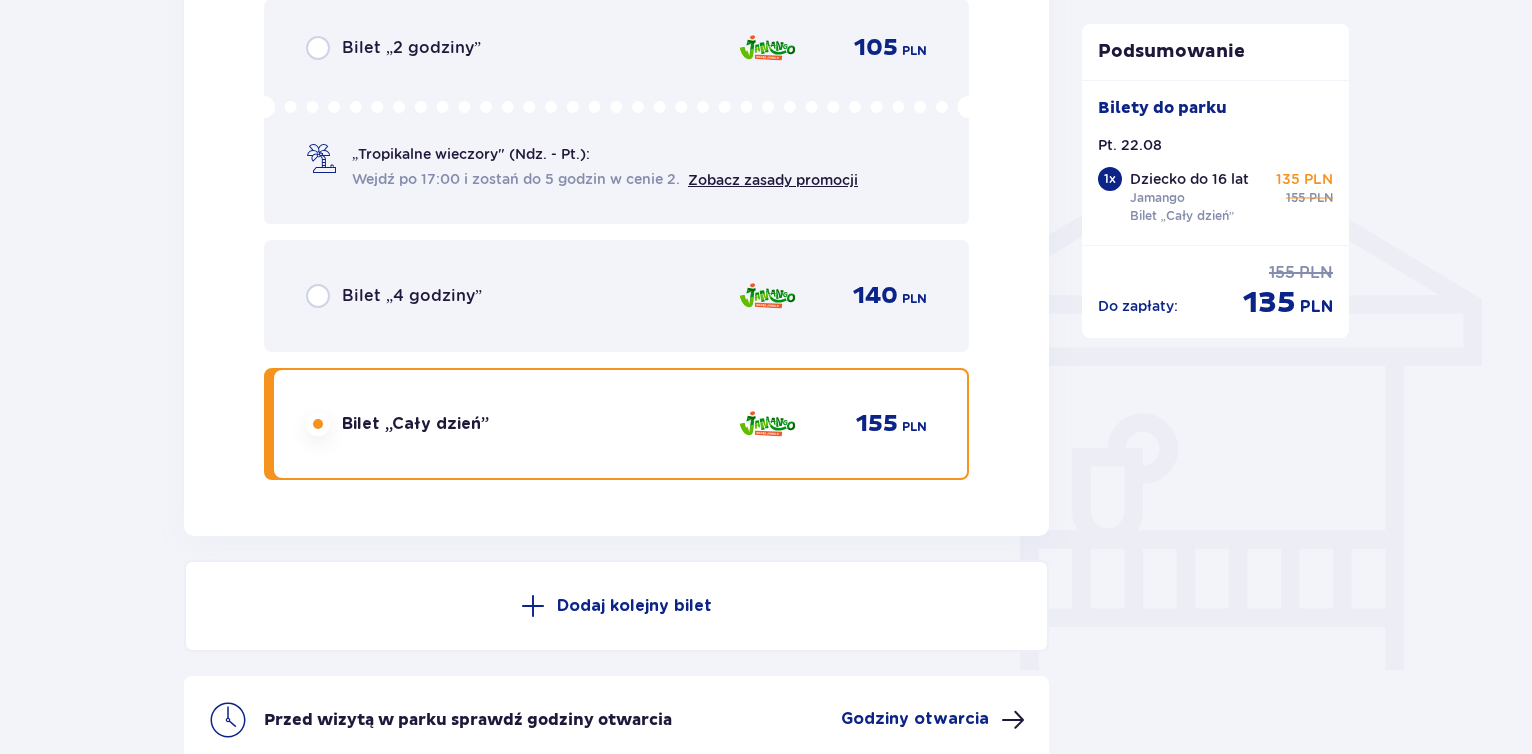 scroll, scrollTop: 1287, scrollLeft: 0, axis: vertical 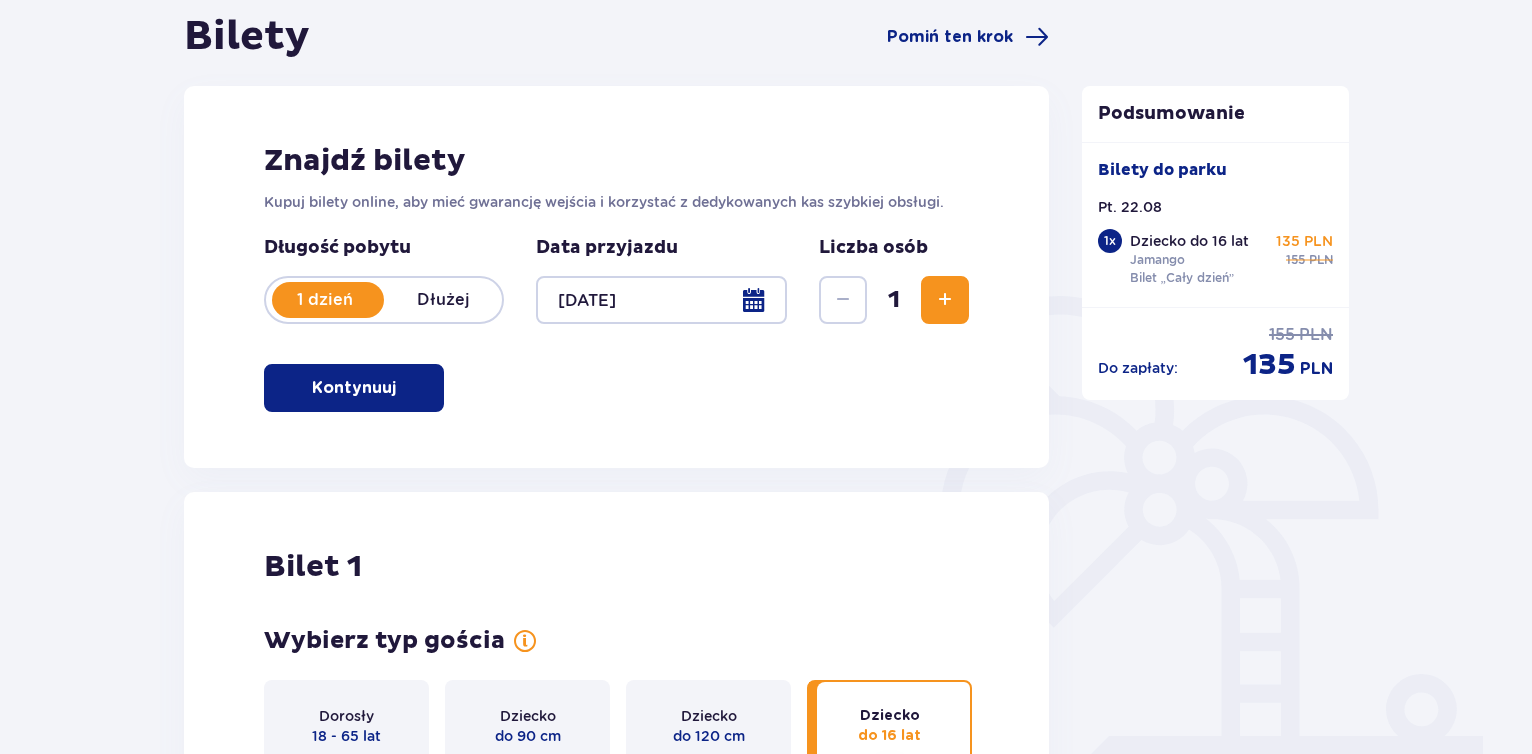 click on "Kontynuuj" at bounding box center [354, 388] 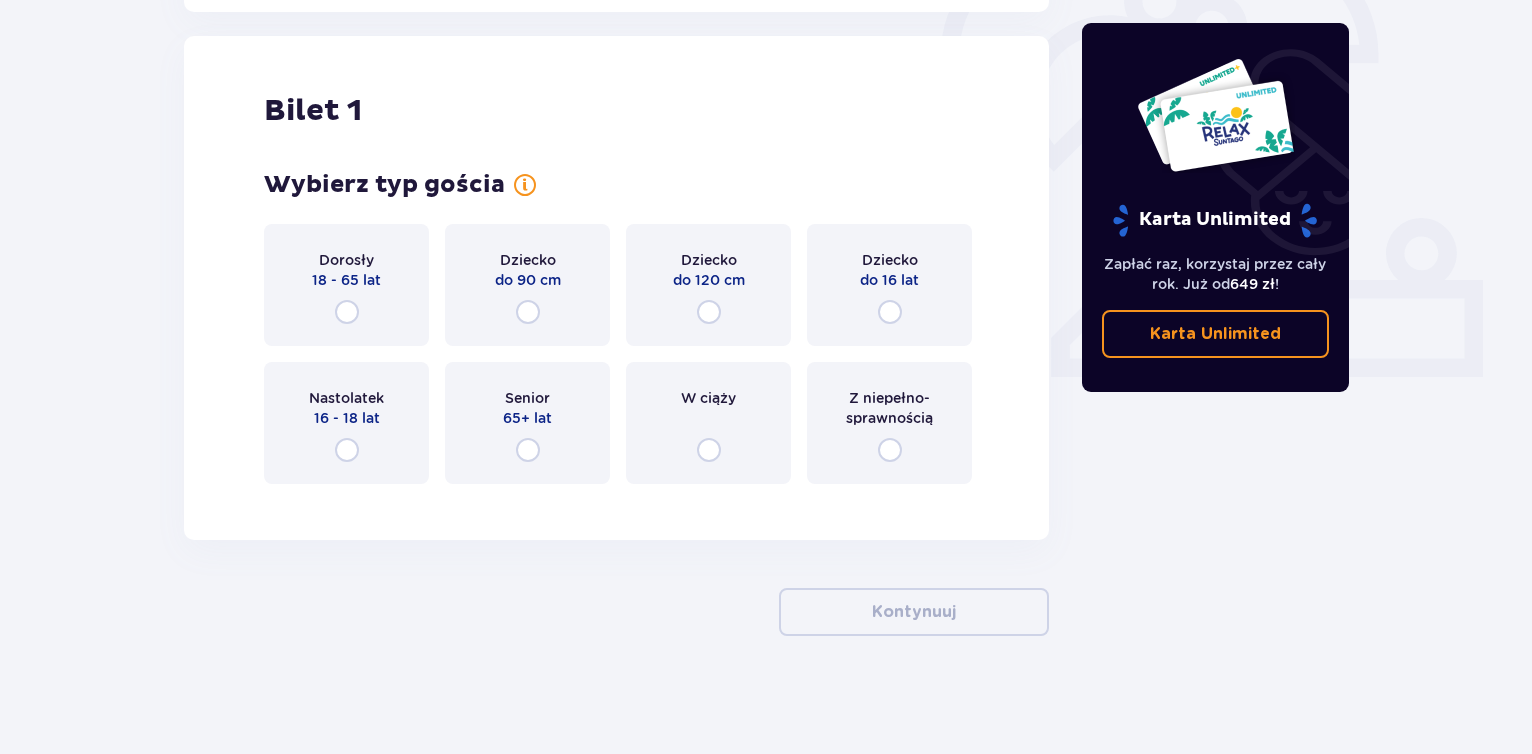 scroll, scrollTop: 657, scrollLeft: 0, axis: vertical 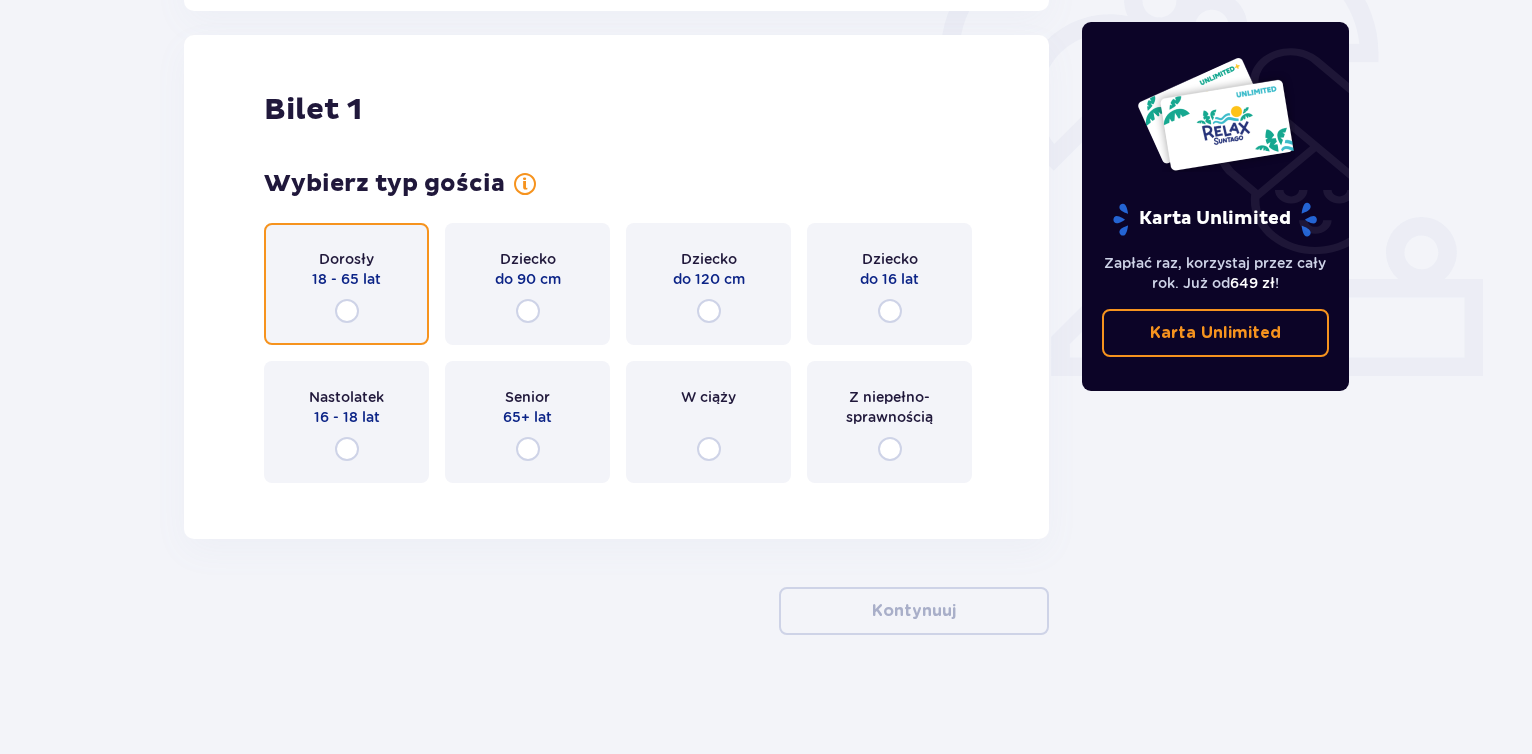 click at bounding box center (347, 311) 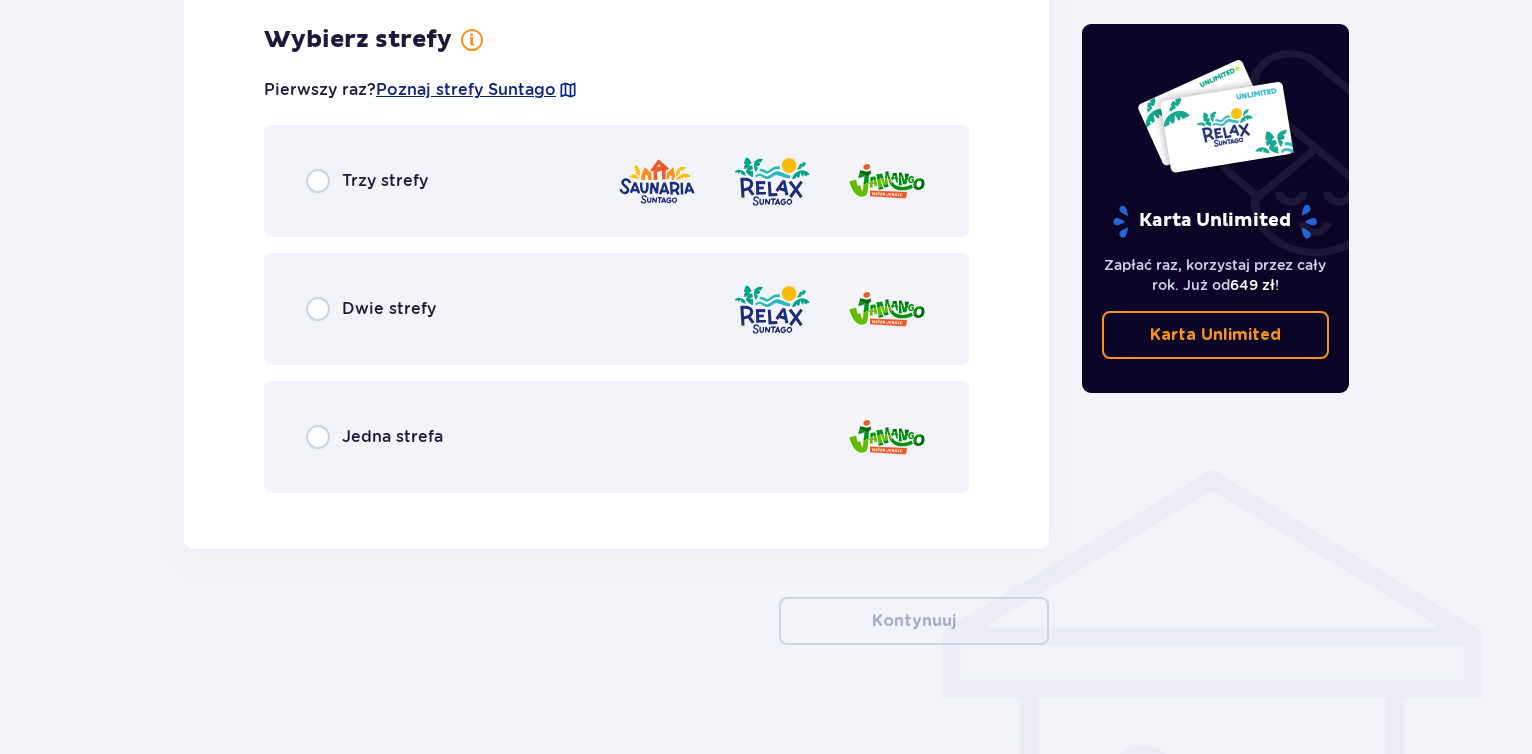 scroll, scrollTop: 1156, scrollLeft: 0, axis: vertical 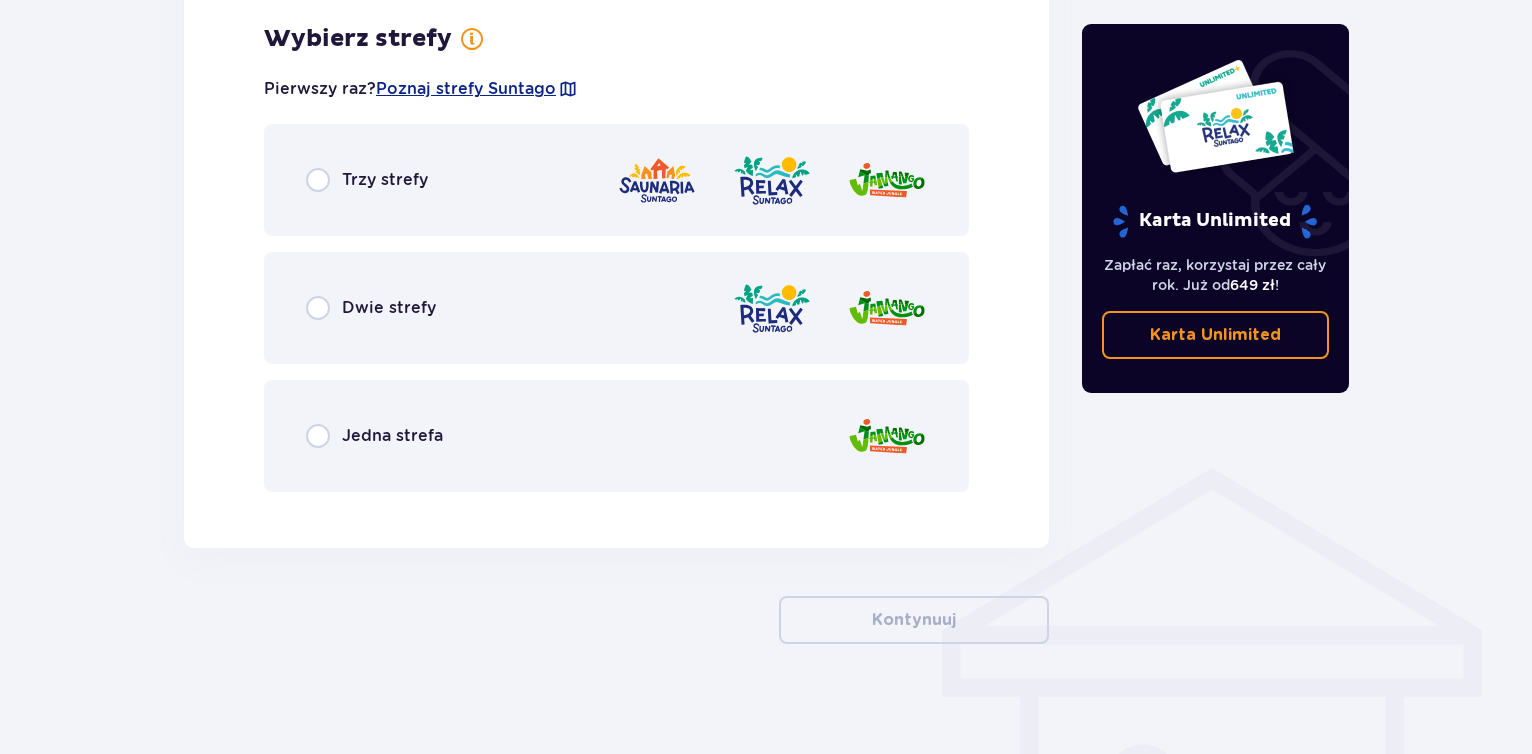 click on "Jedna strefa" at bounding box center [616, 436] 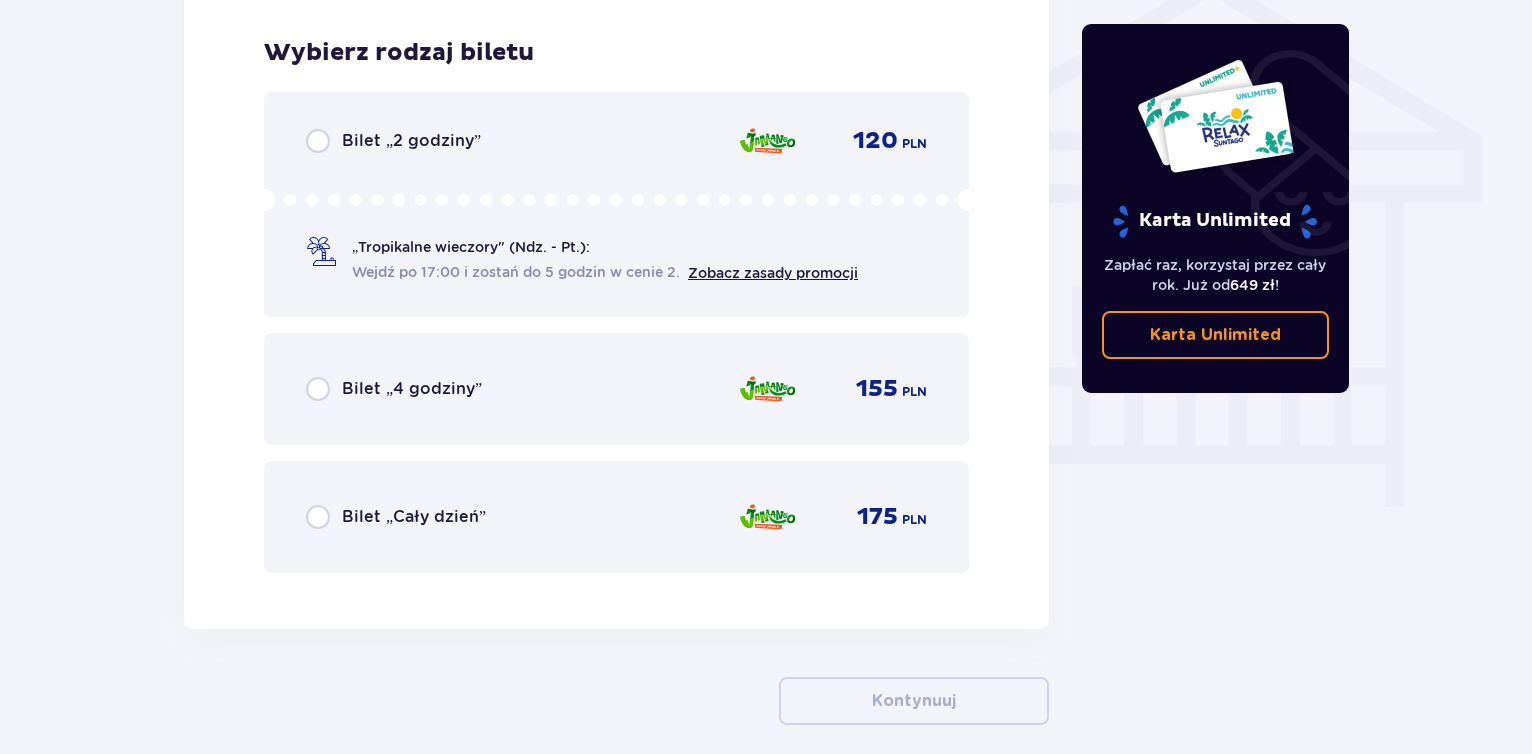 scroll, scrollTop: 1664, scrollLeft: 0, axis: vertical 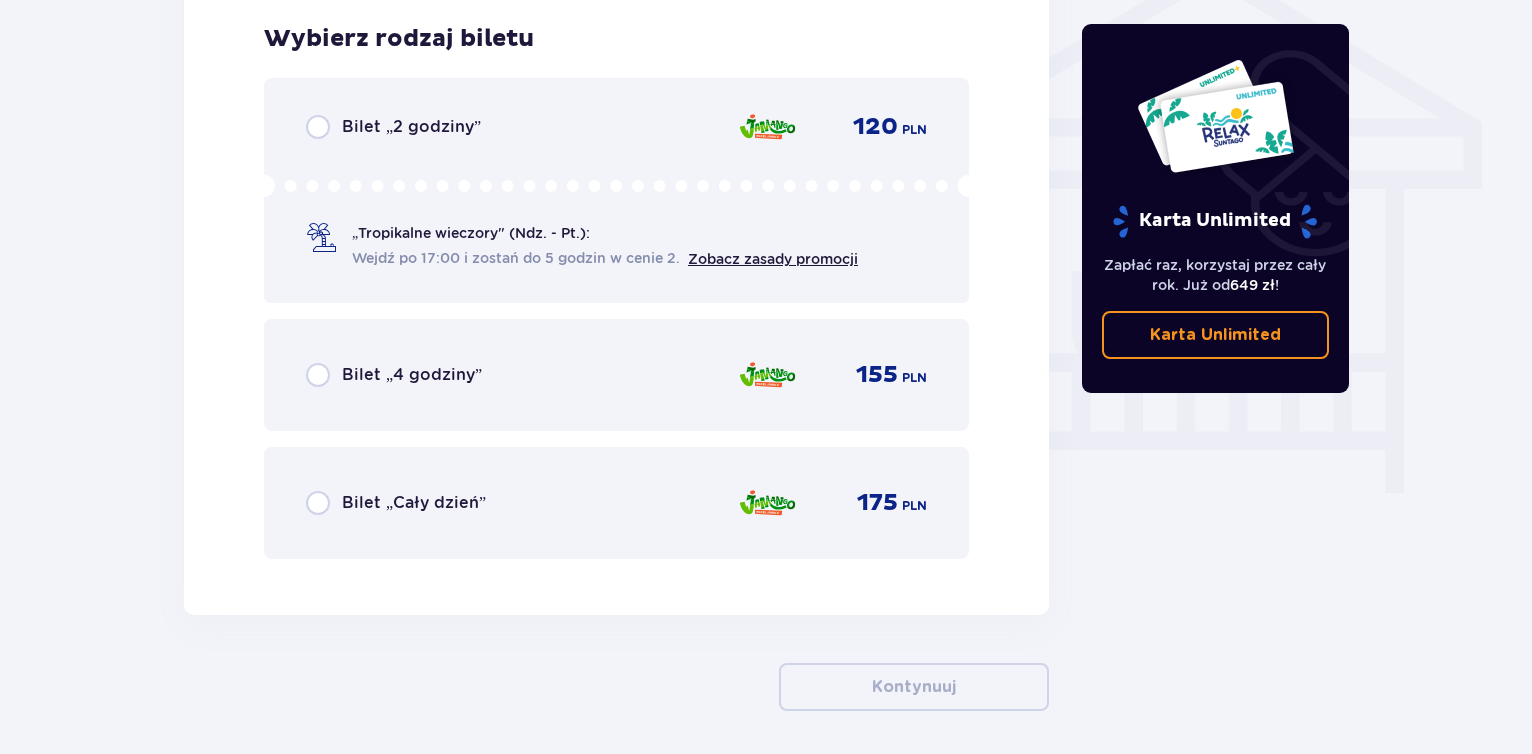 click at bounding box center [767, 503] 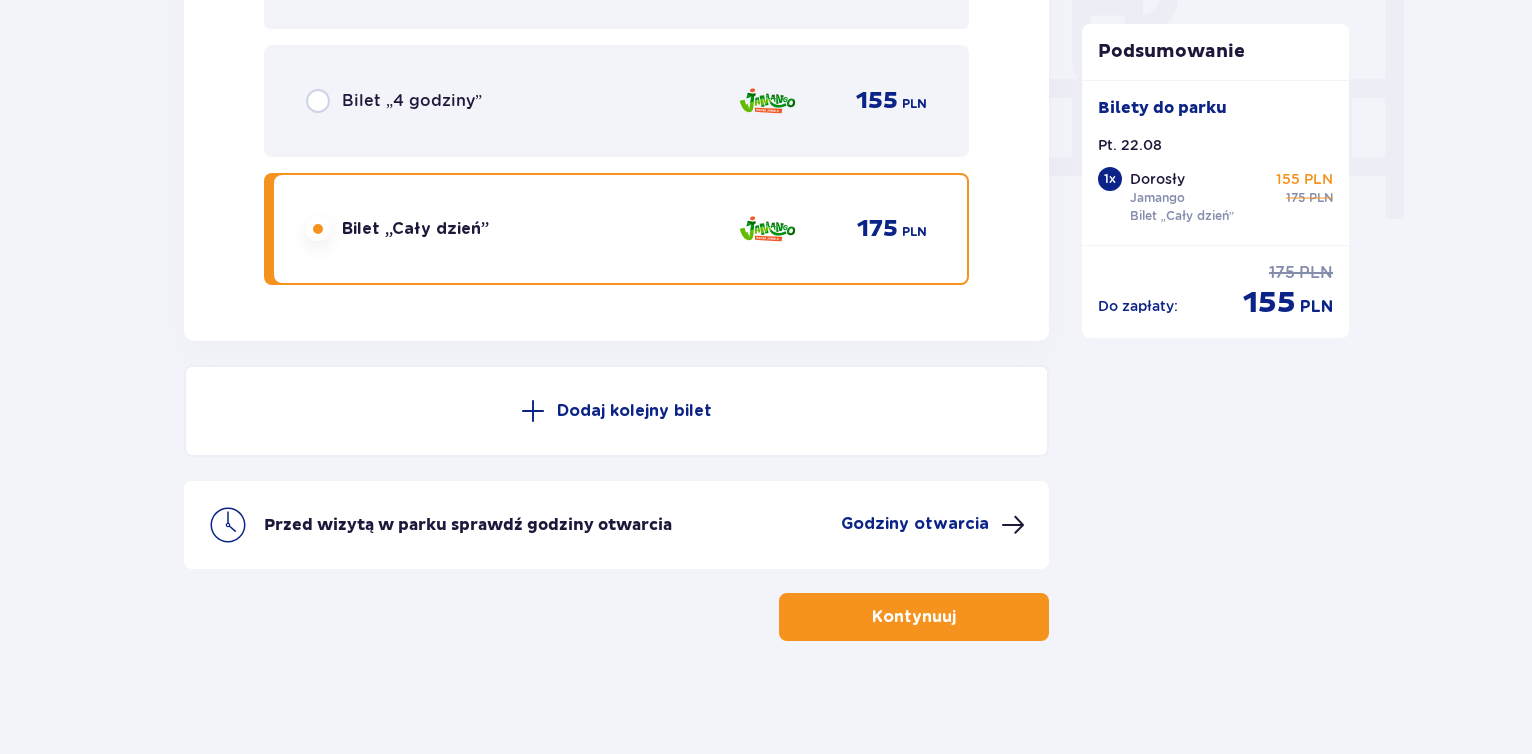 scroll, scrollTop: 1943, scrollLeft: 0, axis: vertical 